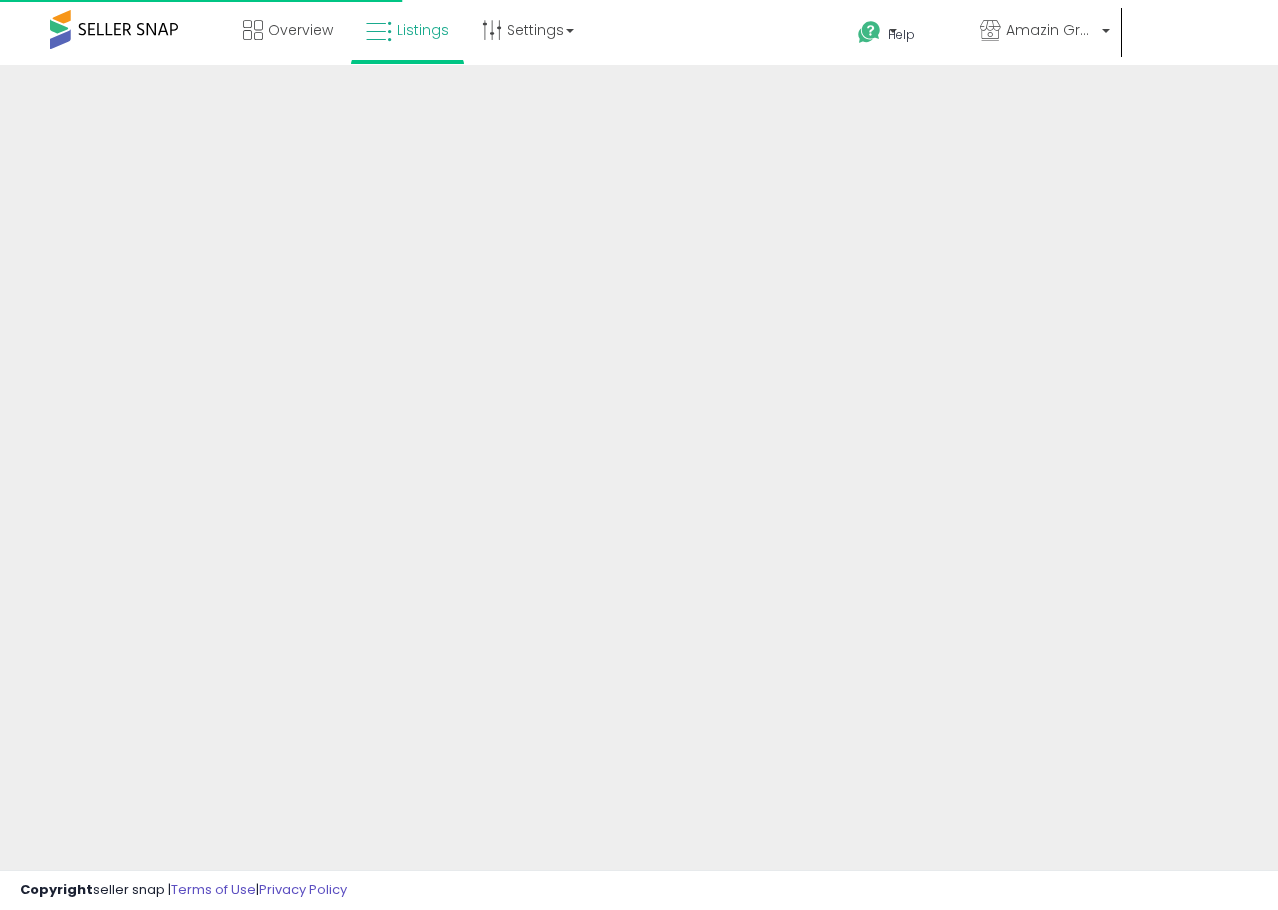 scroll, scrollTop: 0, scrollLeft: 0, axis: both 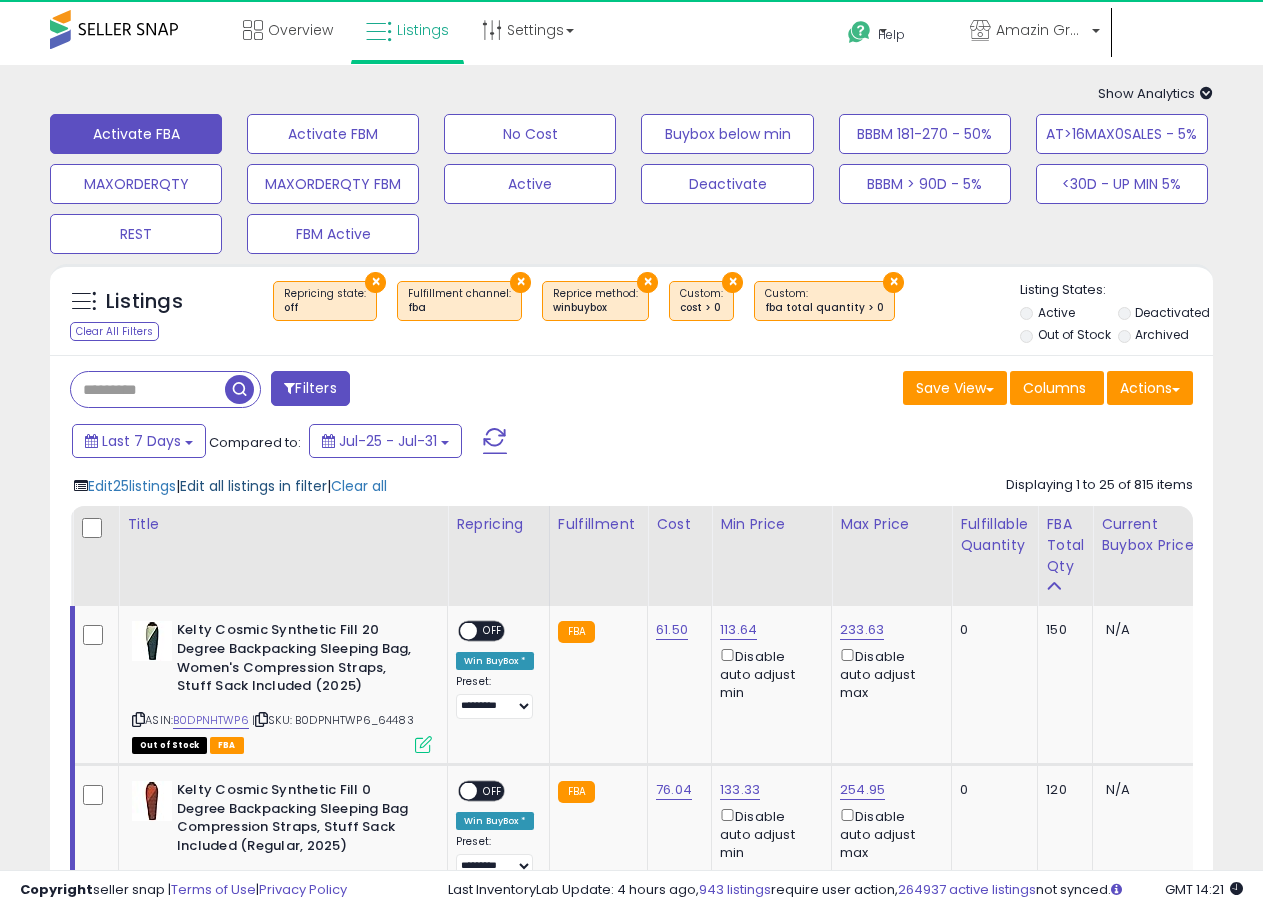 click on "Edit all listings in filter" at bounding box center [253, 486] 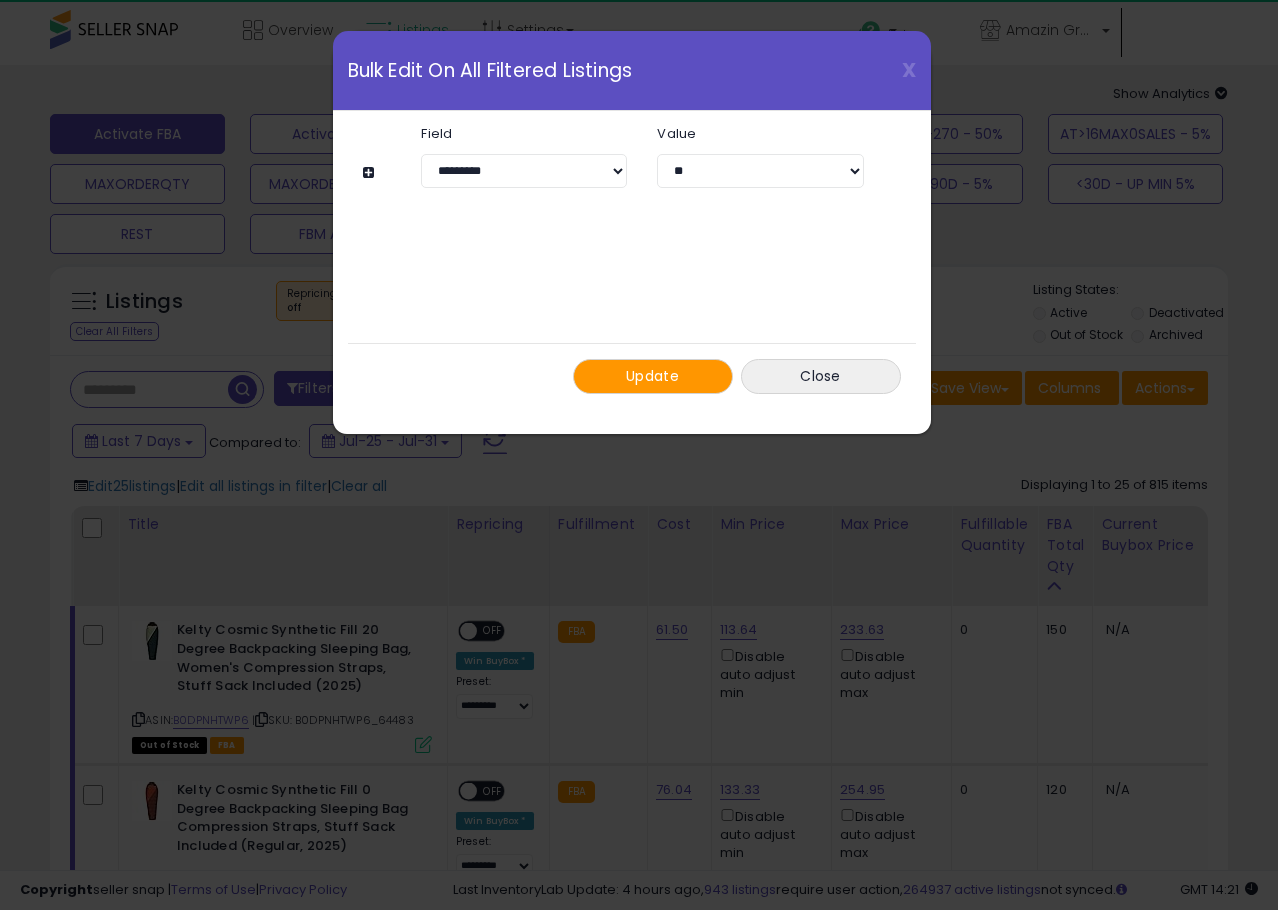 click at bounding box center (371, 172) 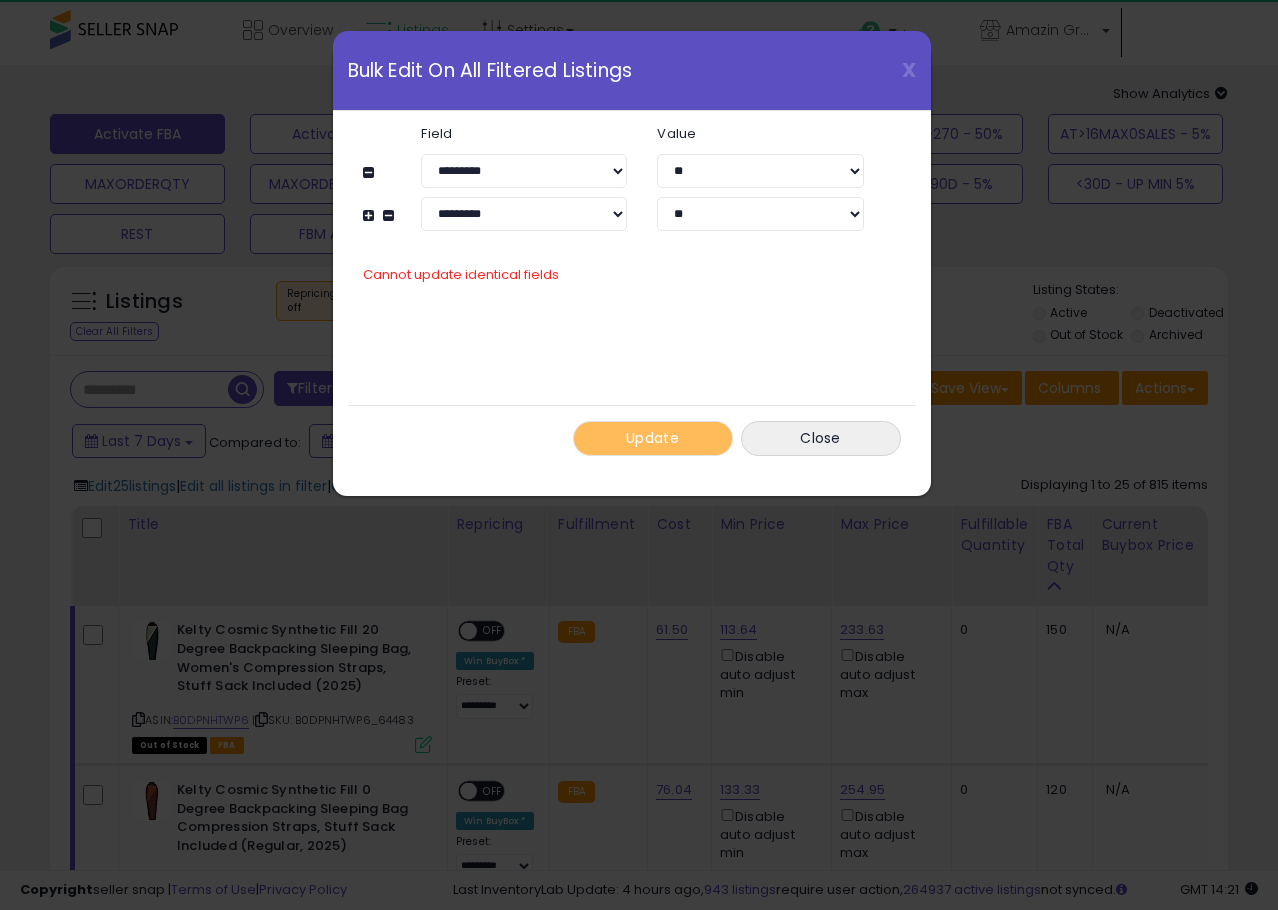 click on "**********" 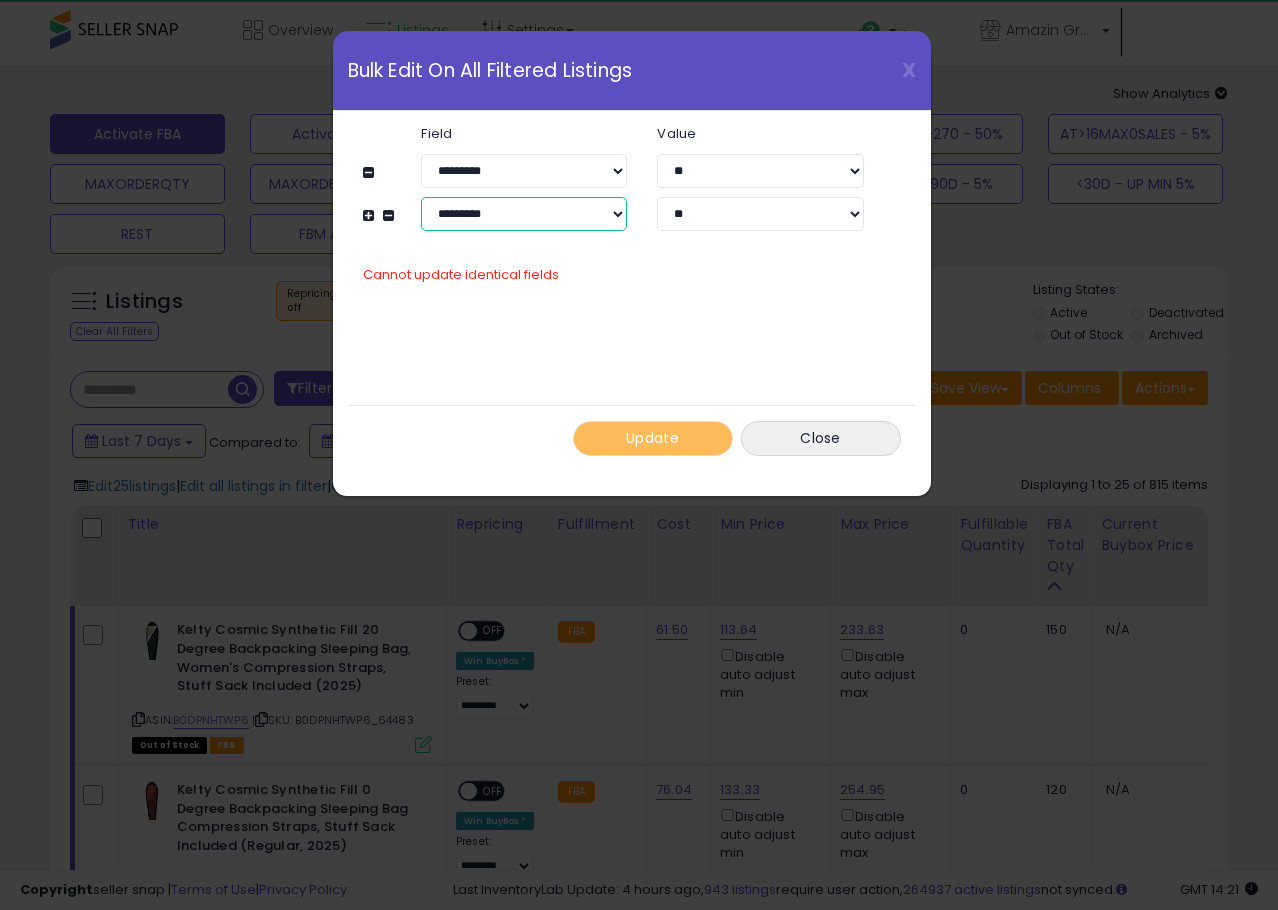 click on "**********" at bounding box center (524, 214) 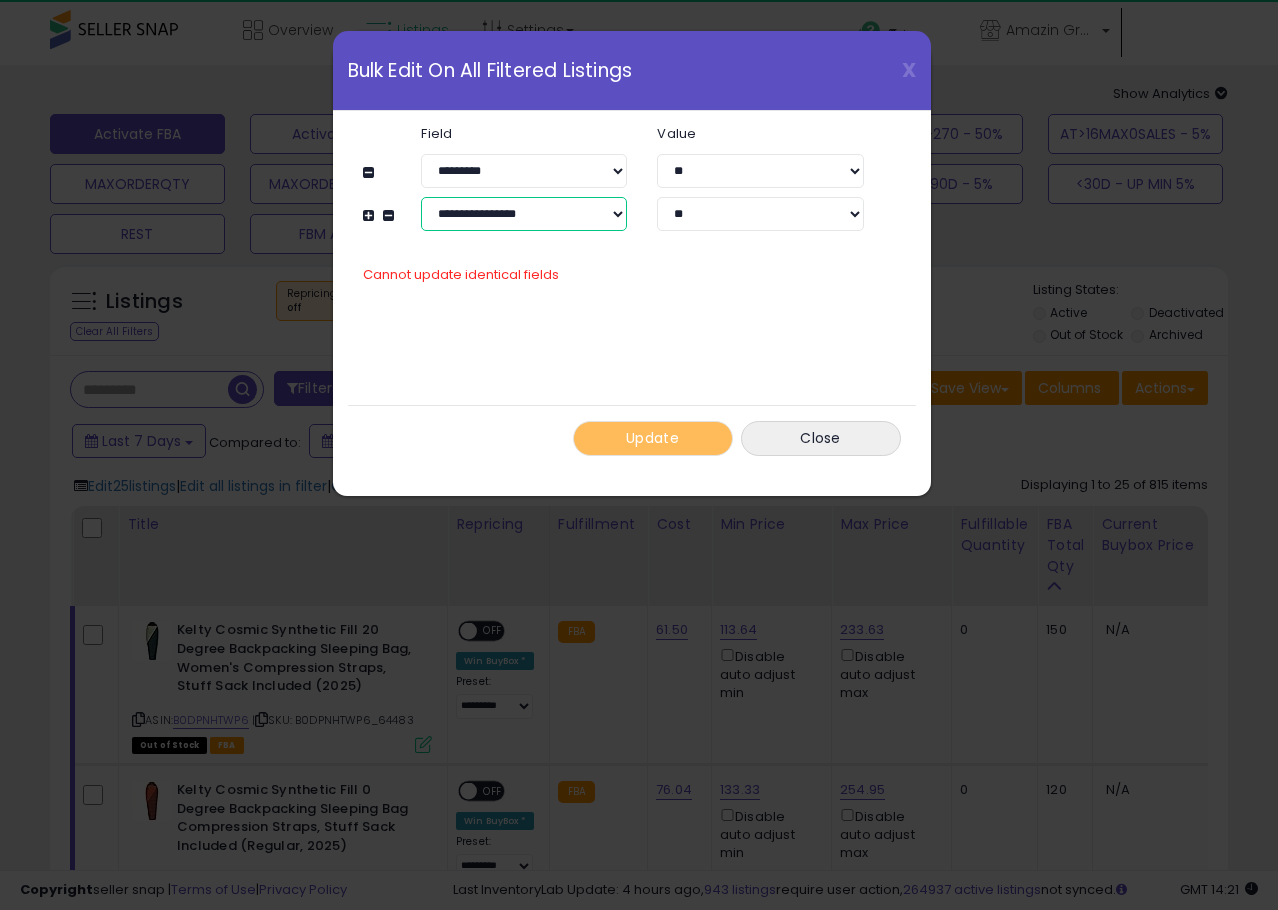 click on "**********" at bounding box center (524, 214) 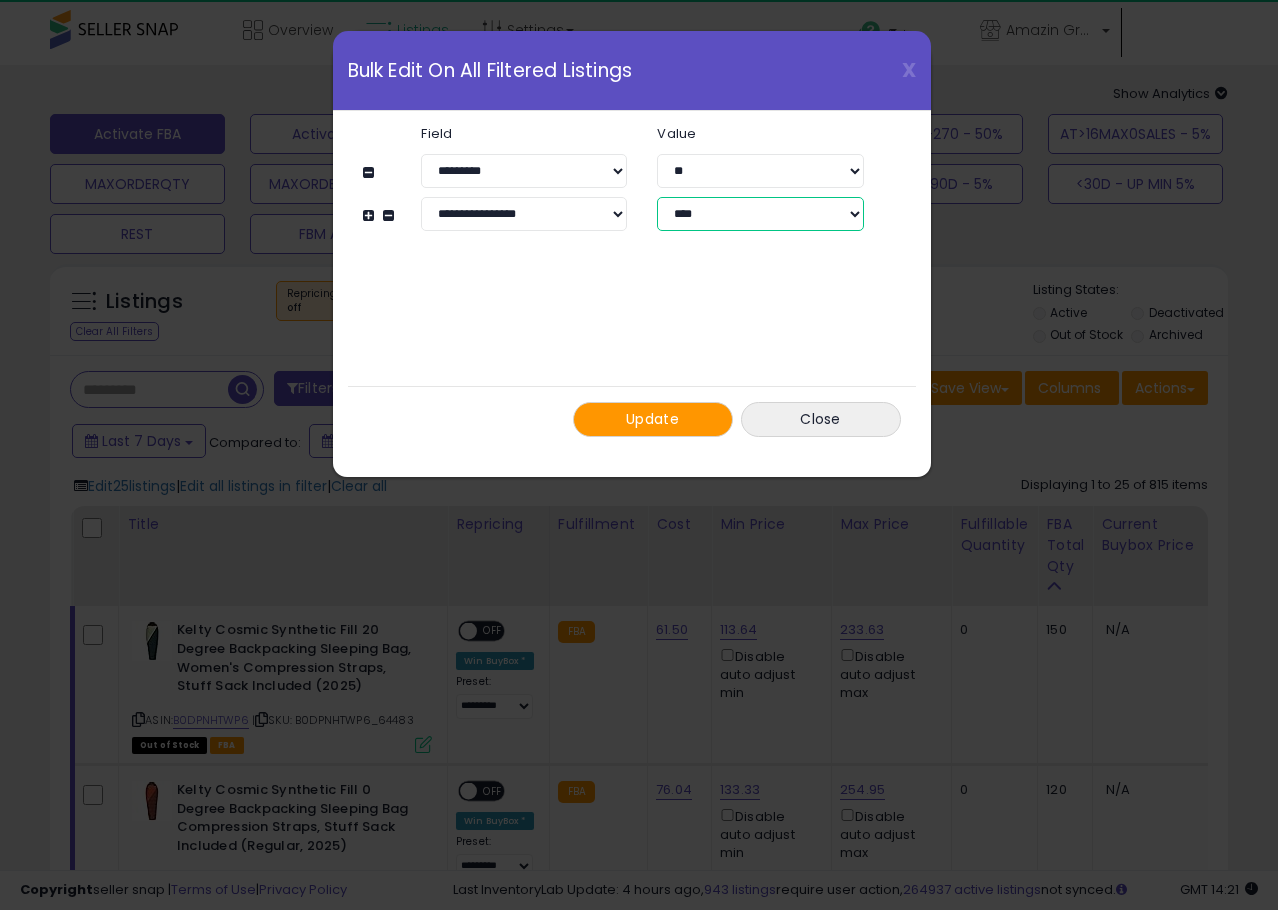 click on "**********" at bounding box center (760, 214) 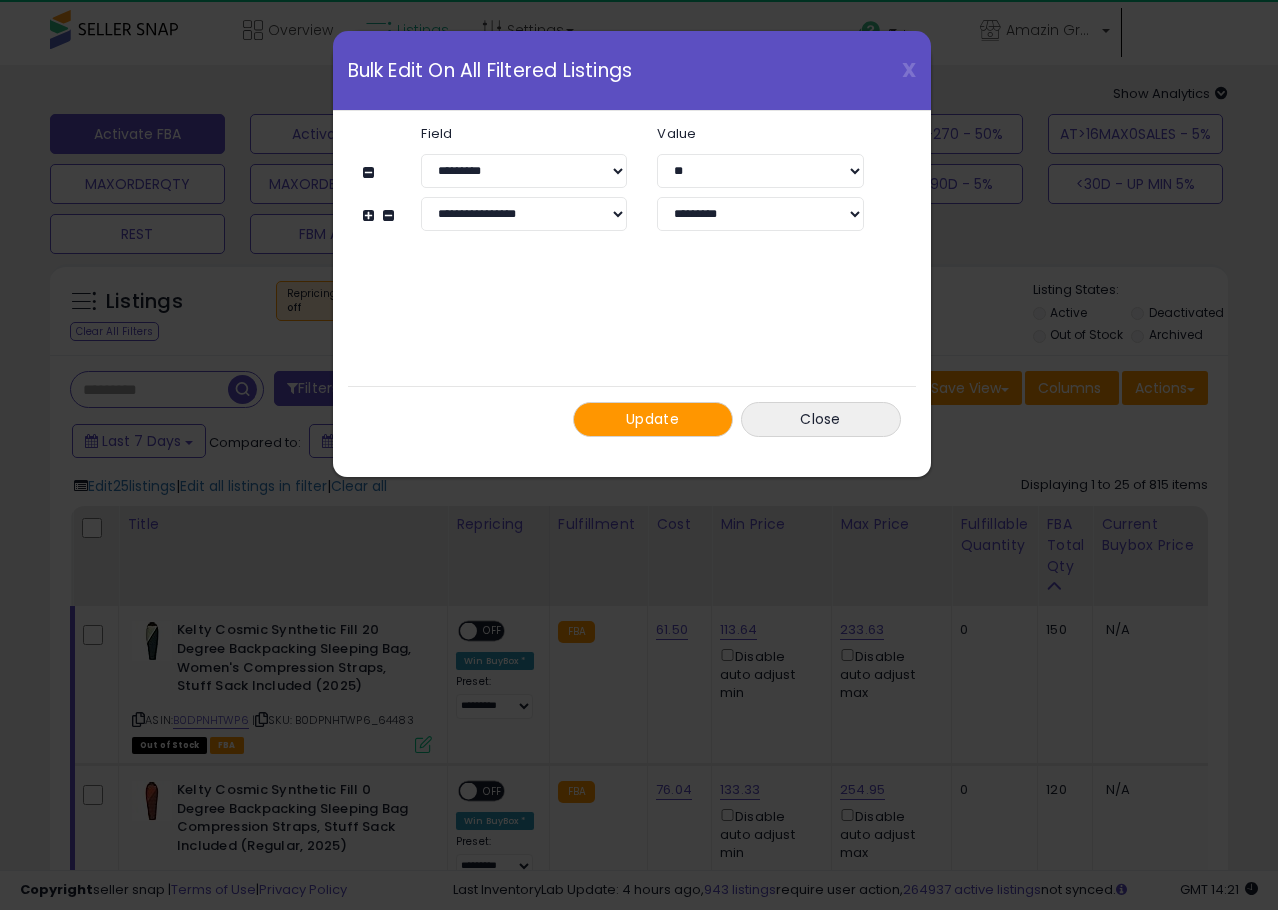 click on "**********" 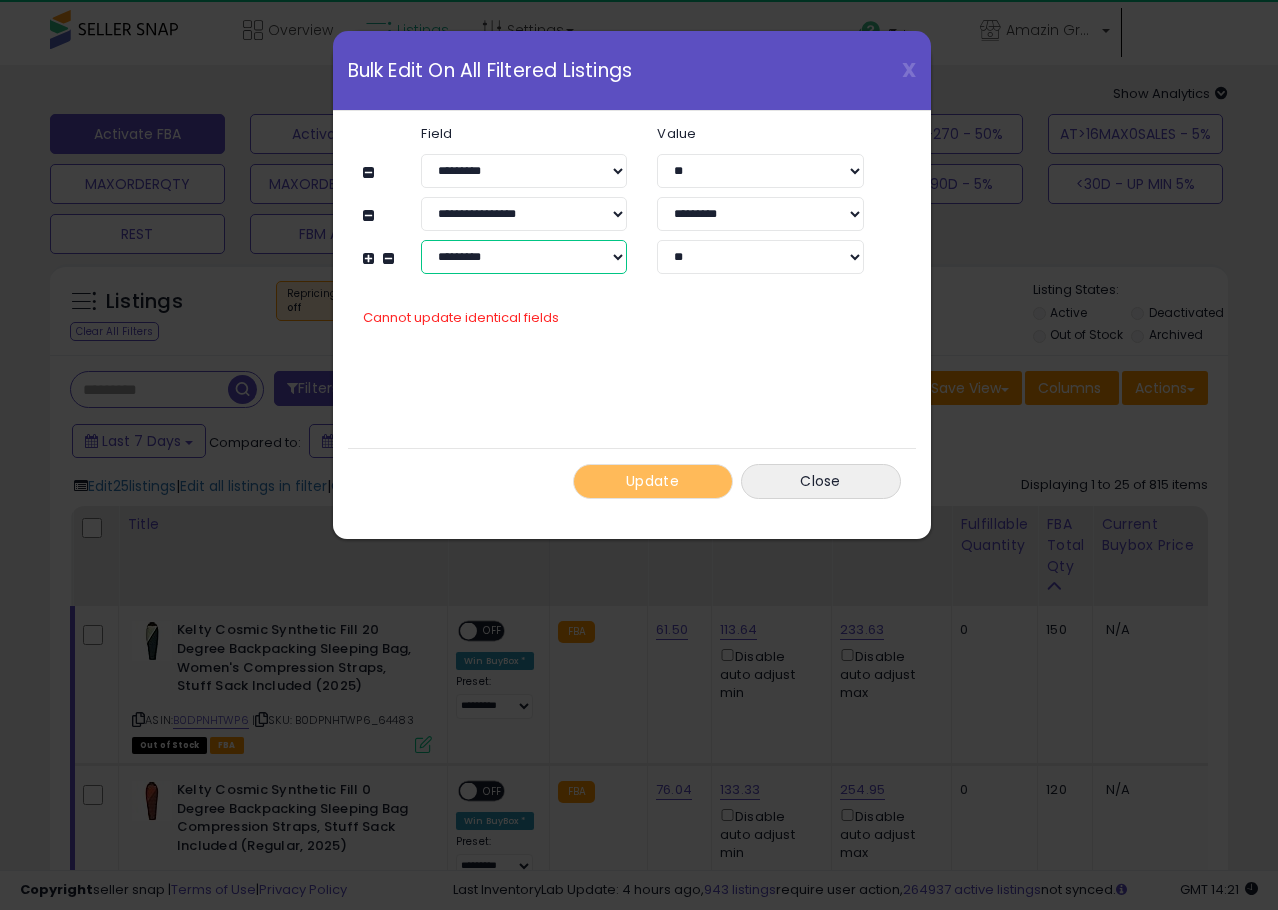 click on "**********" at bounding box center [524, 257] 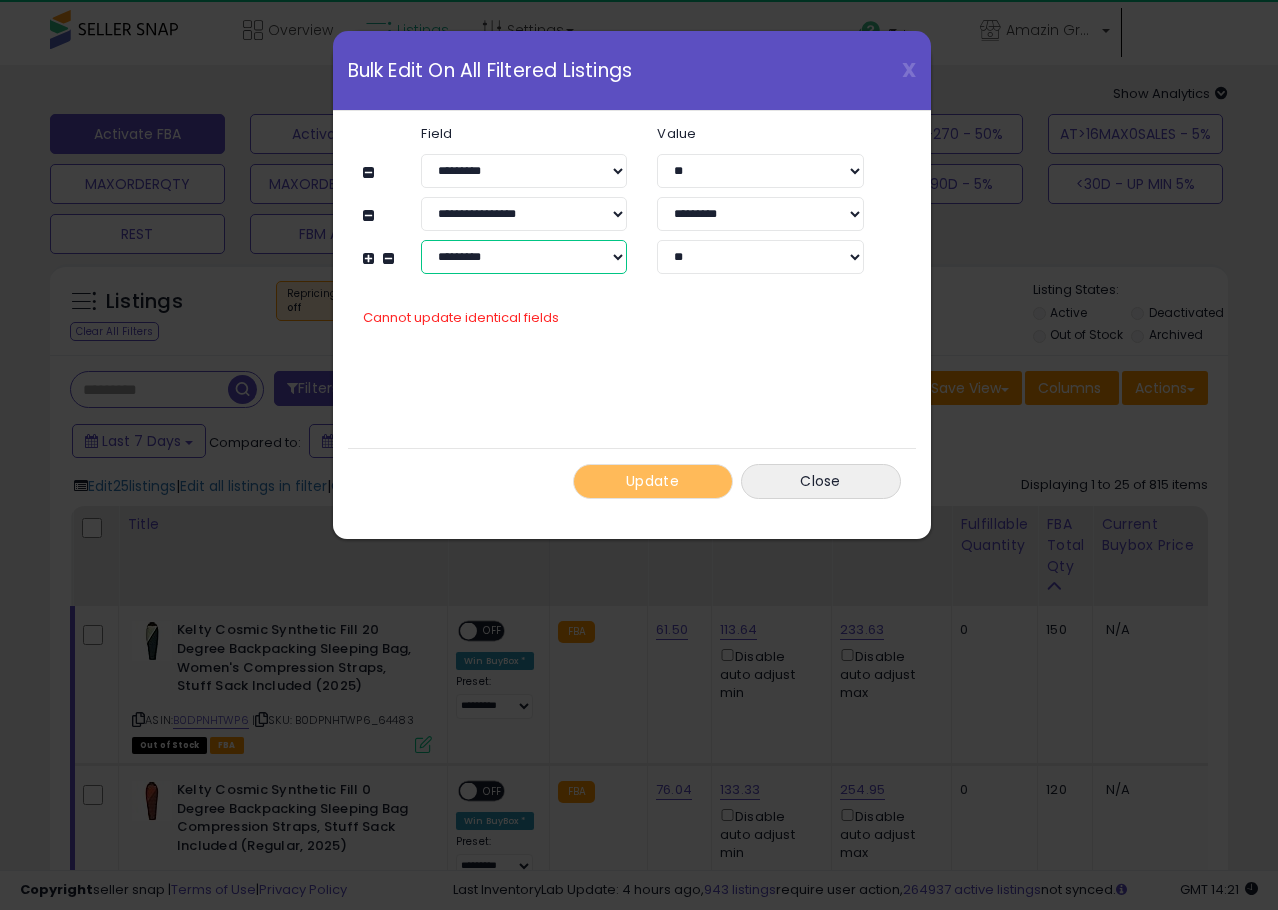 select on "**********" 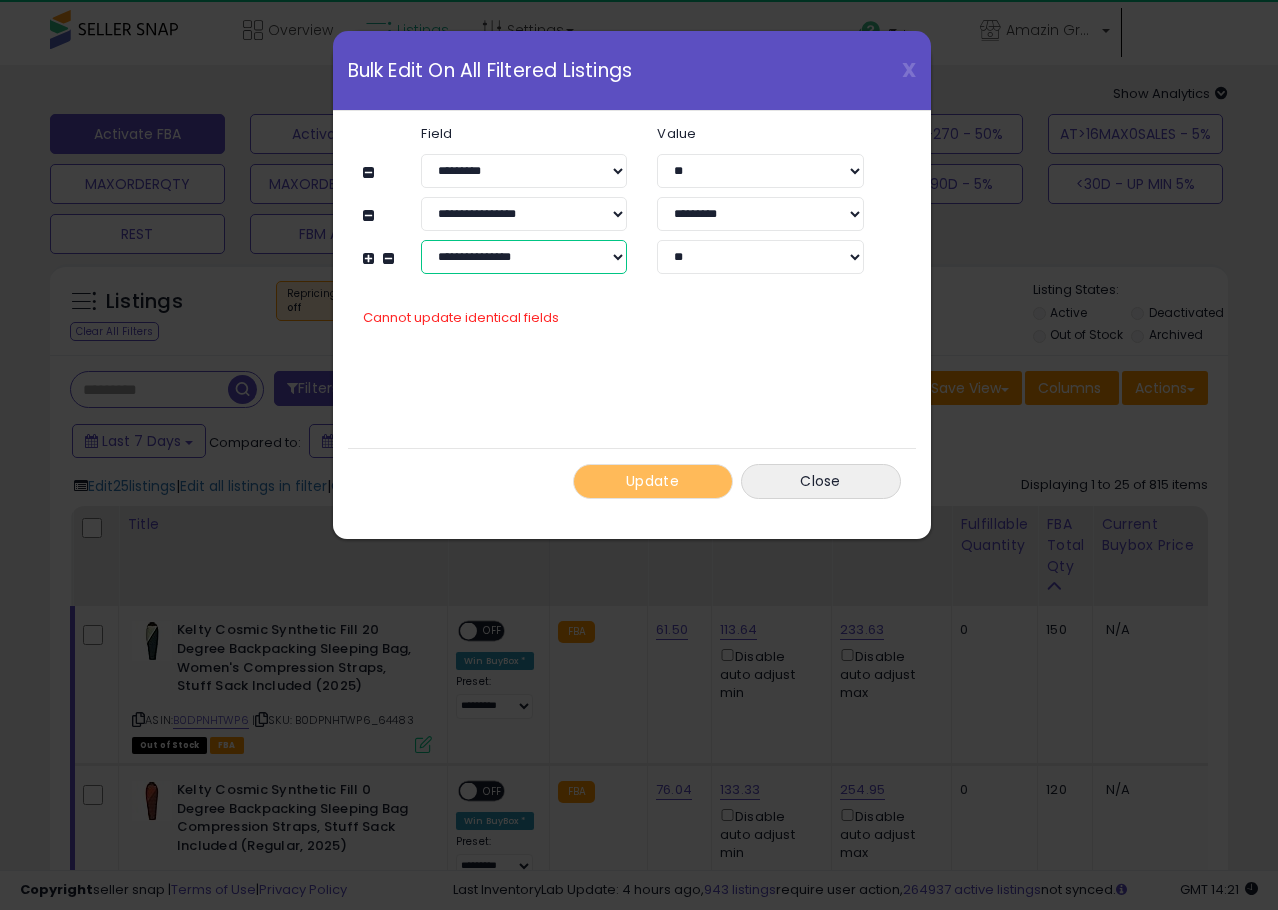 click on "**********" at bounding box center (524, 257) 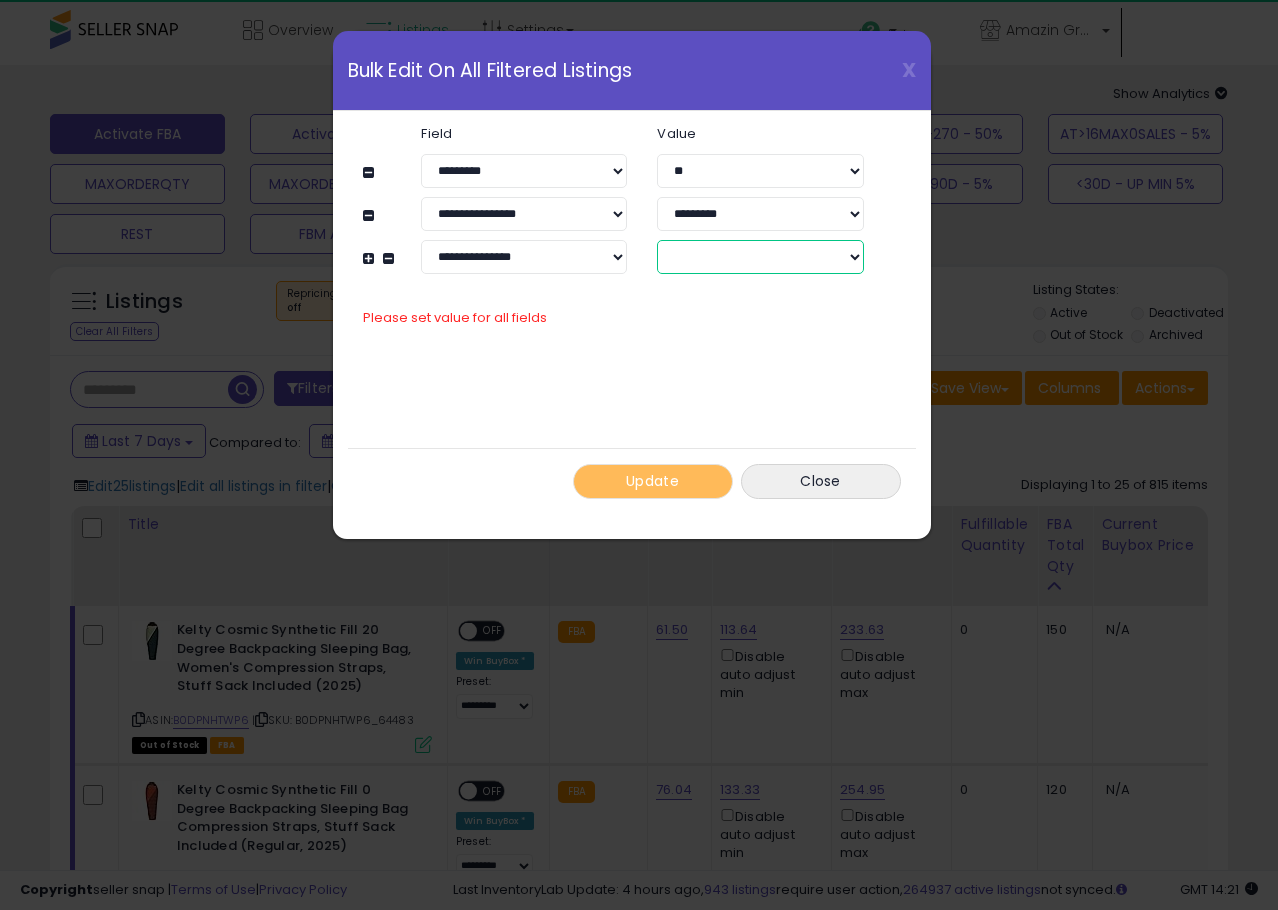 click on "******
*******" at bounding box center [760, 257] 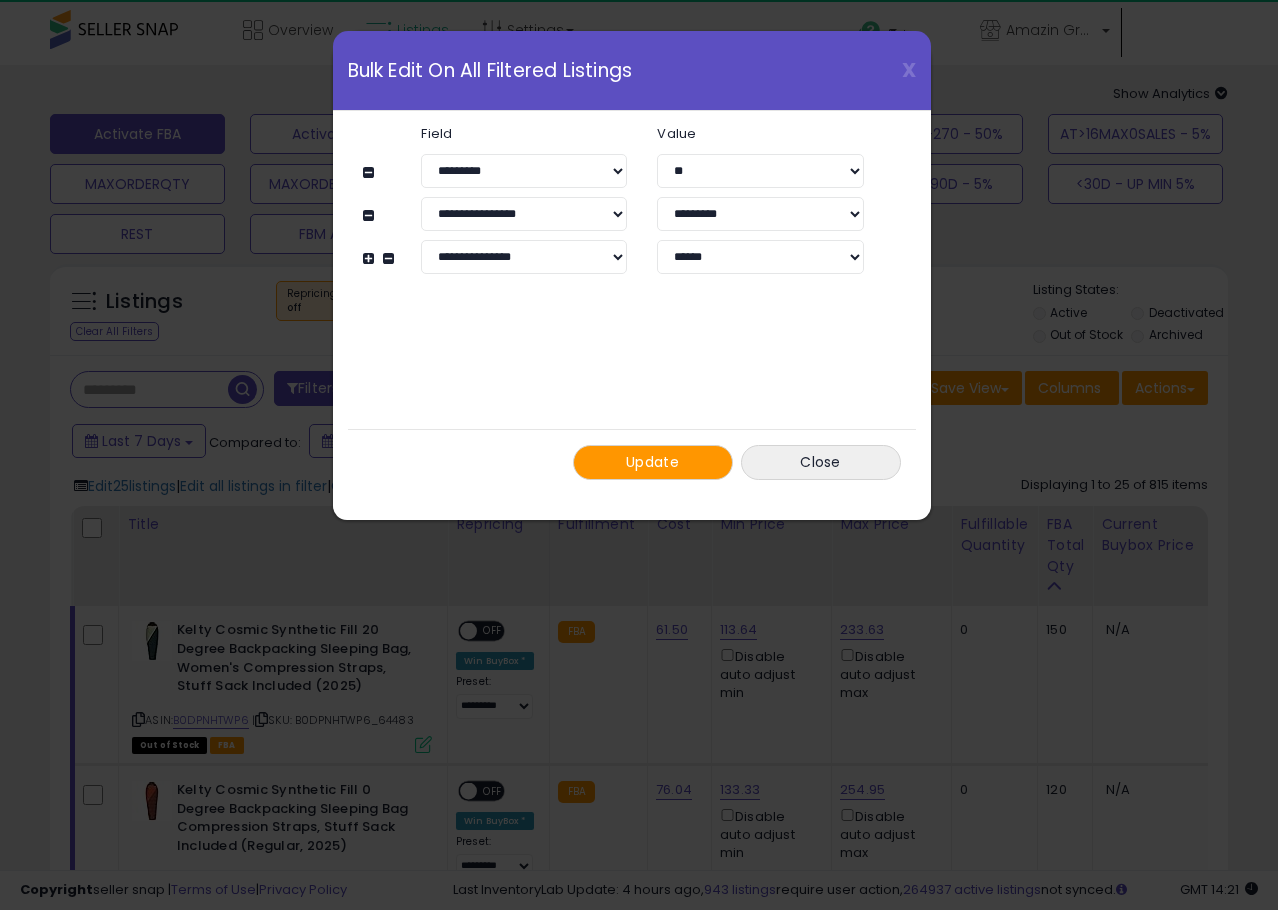 click on "**********" 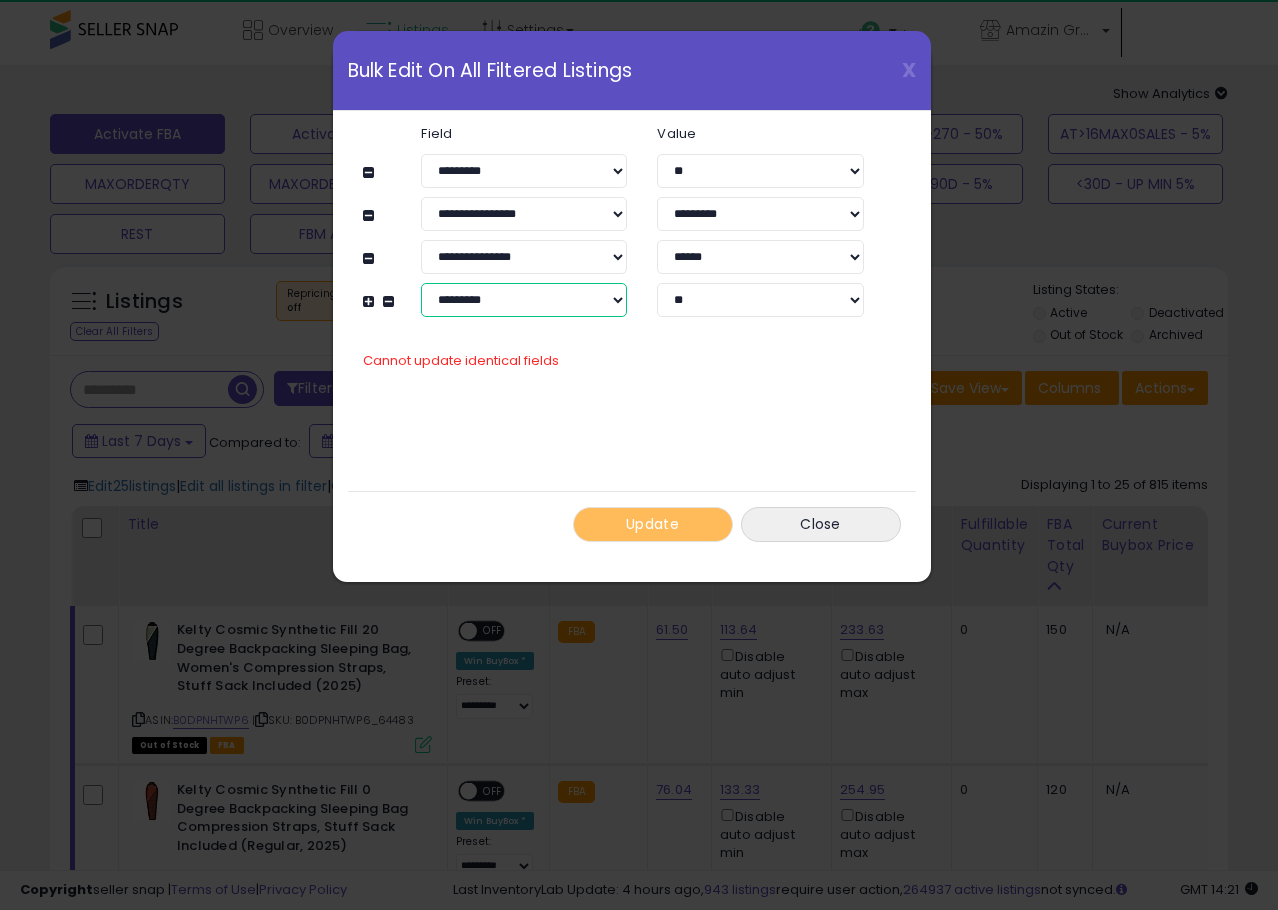 click on "**********" at bounding box center (524, 300) 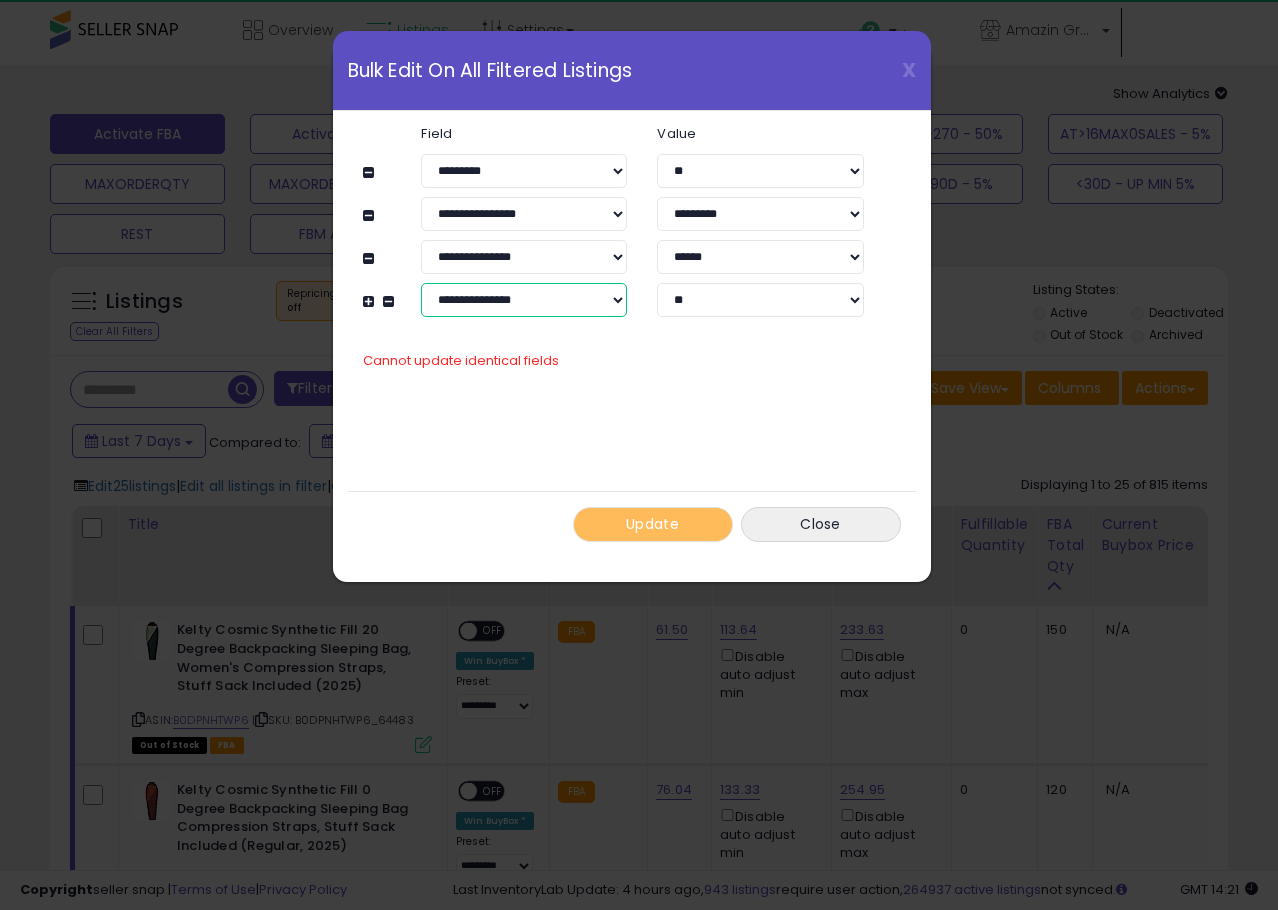 click on "**********" at bounding box center (524, 300) 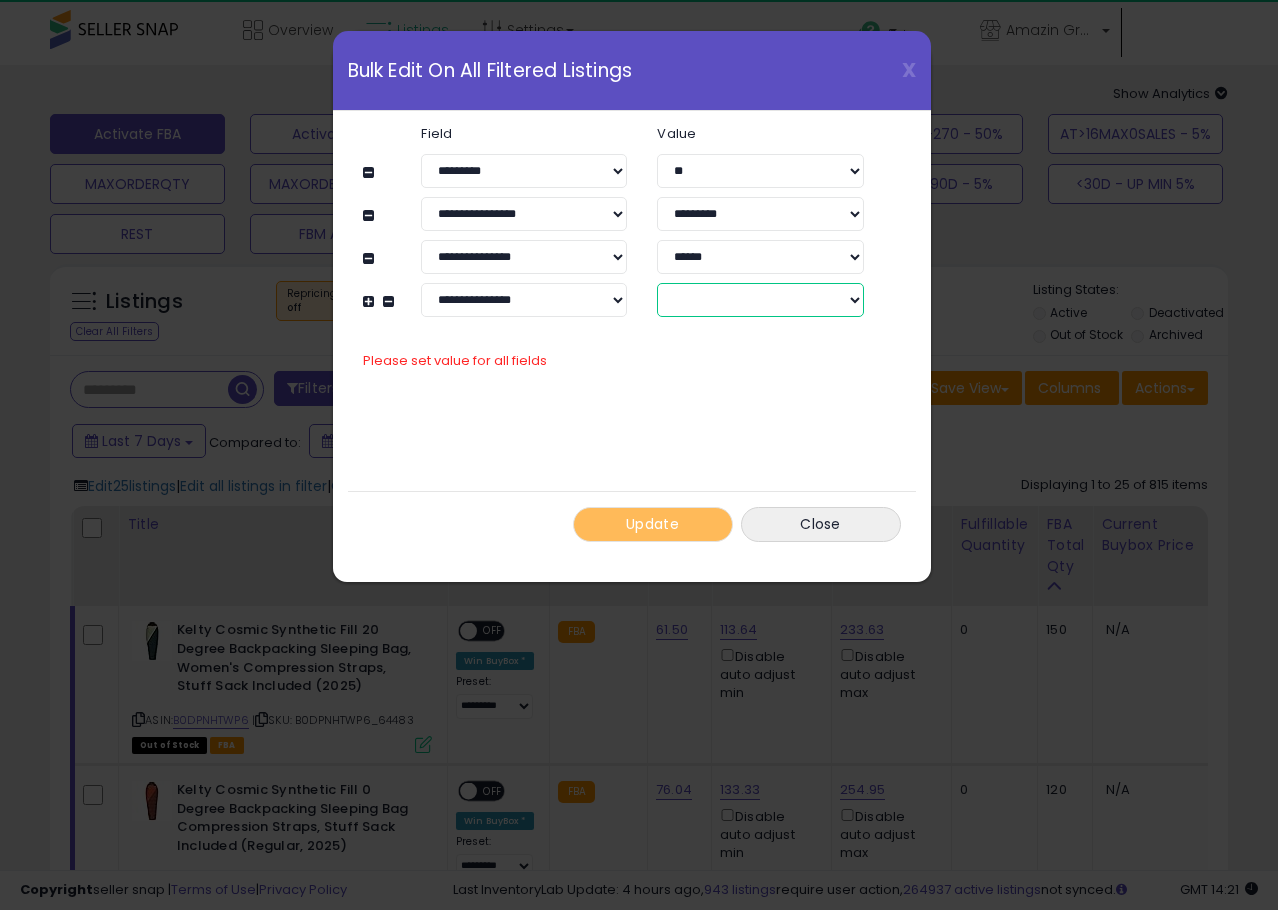 click on "******
*******" at bounding box center [760, 300] 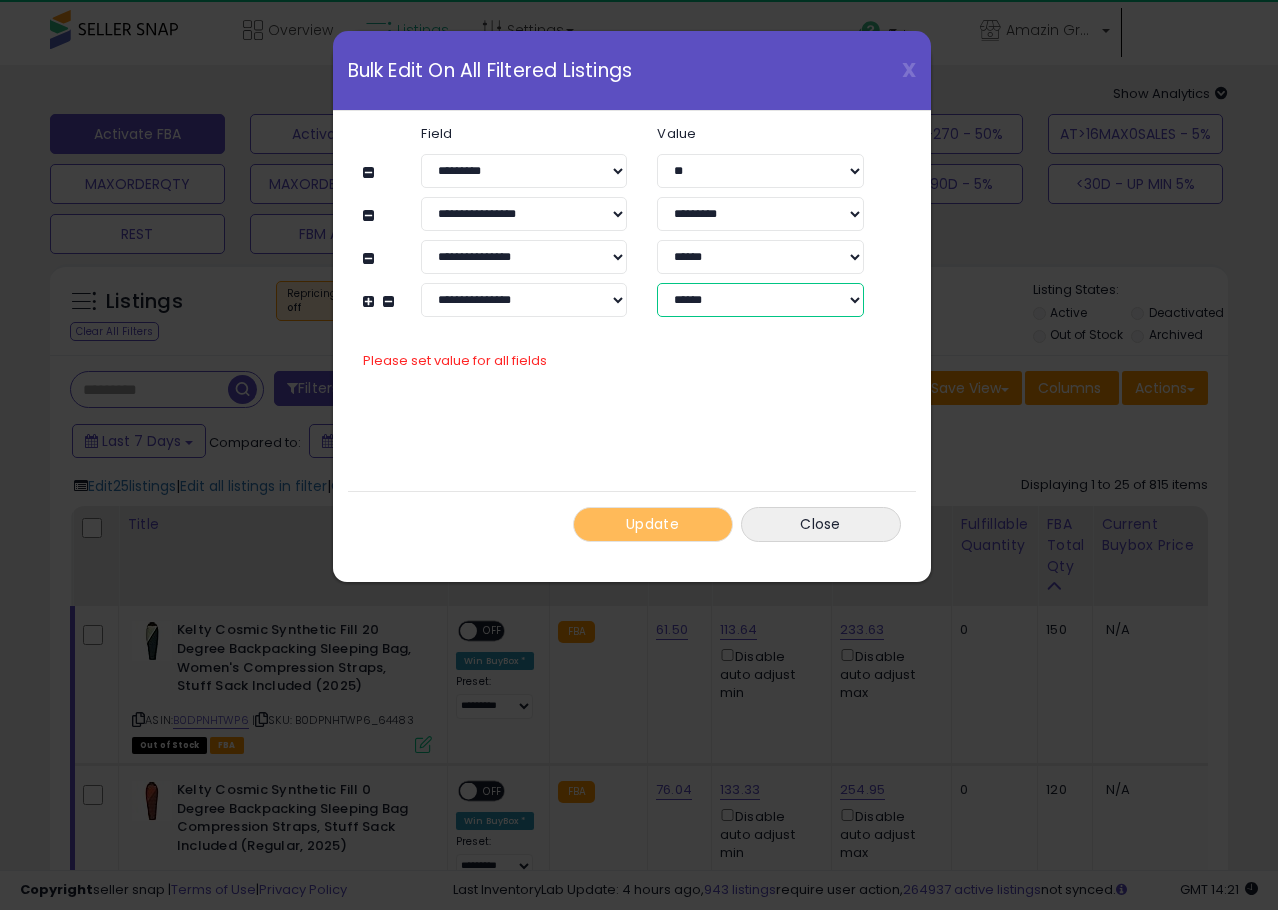 click on "******
*******" at bounding box center [760, 300] 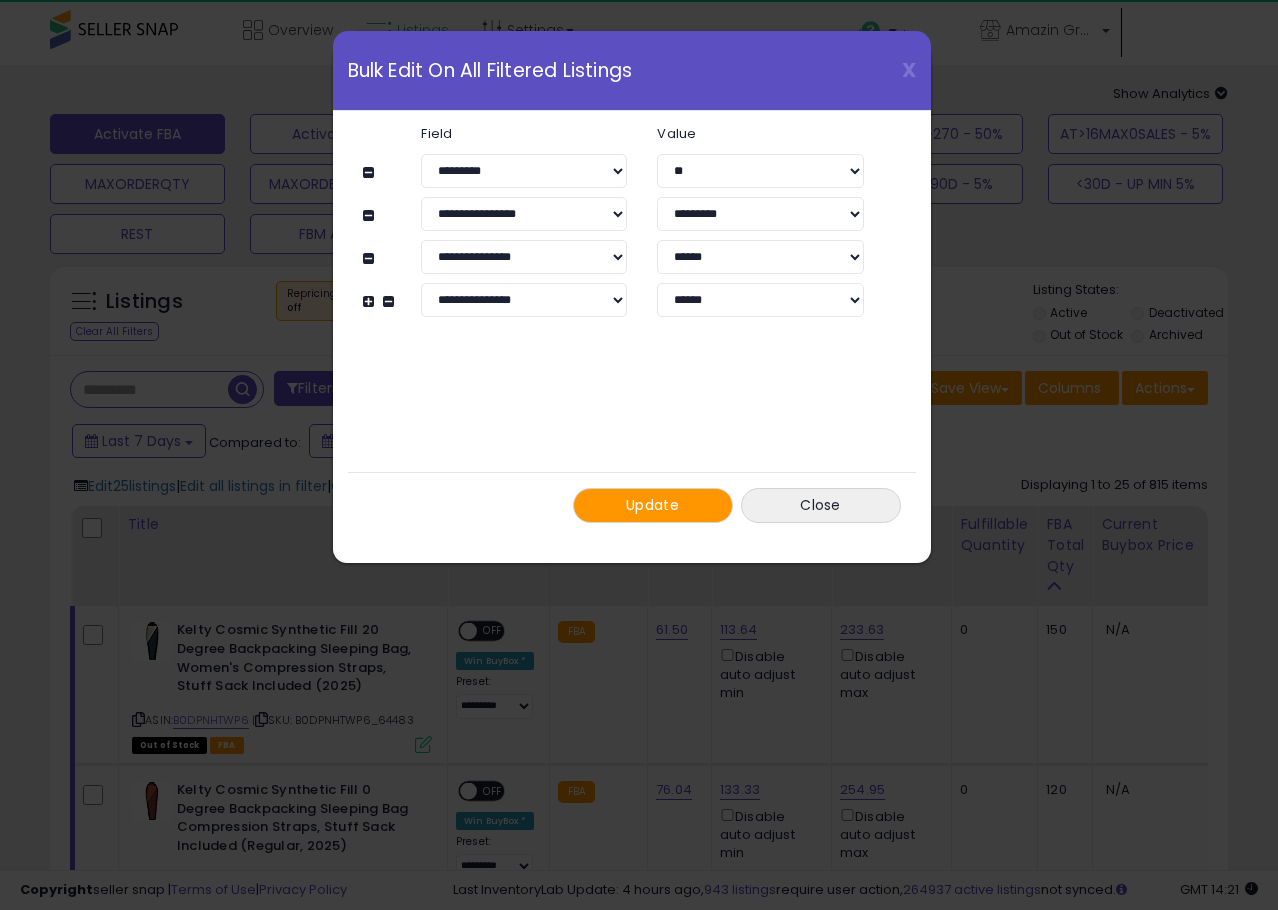 click on "**********" 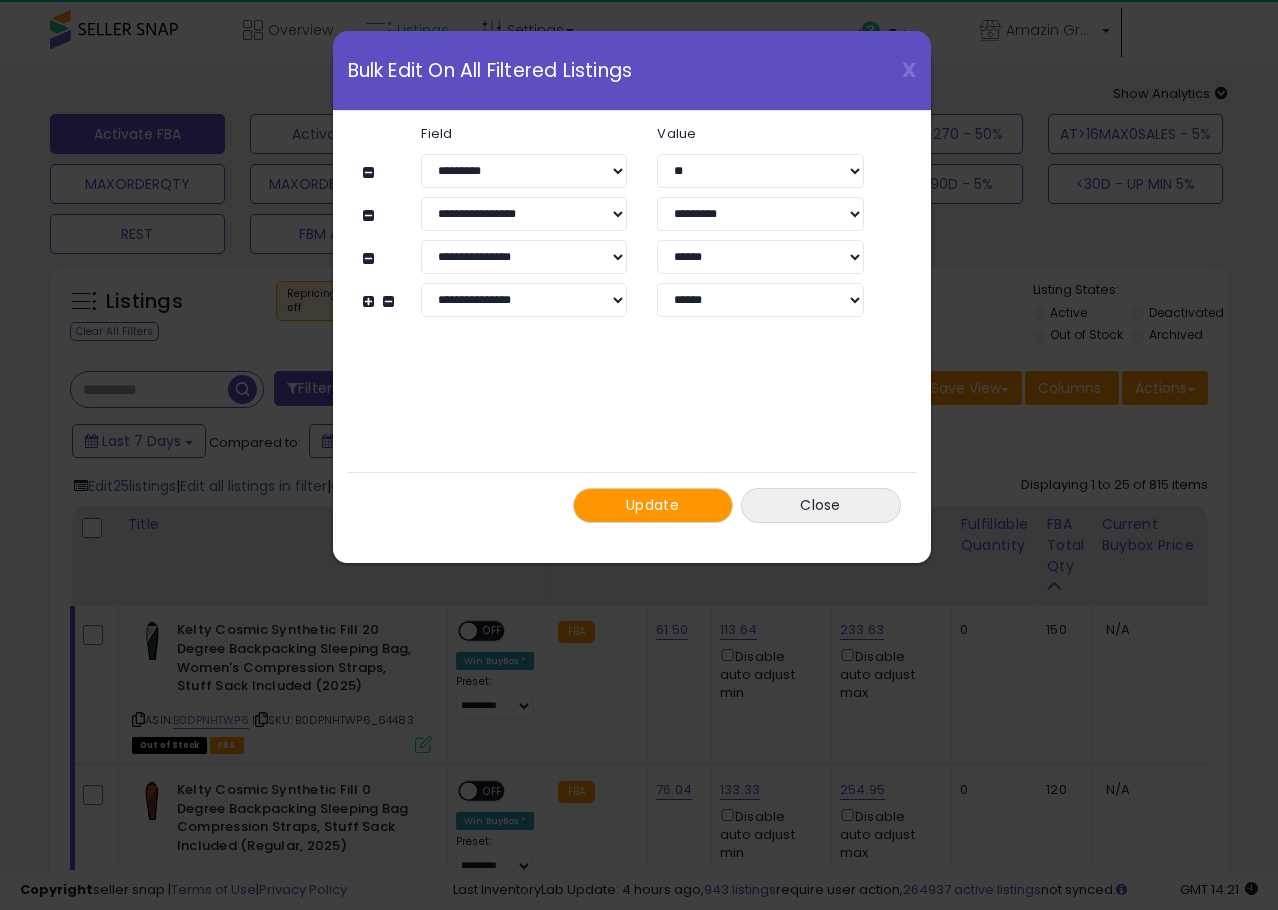 click at bounding box center (371, 301) 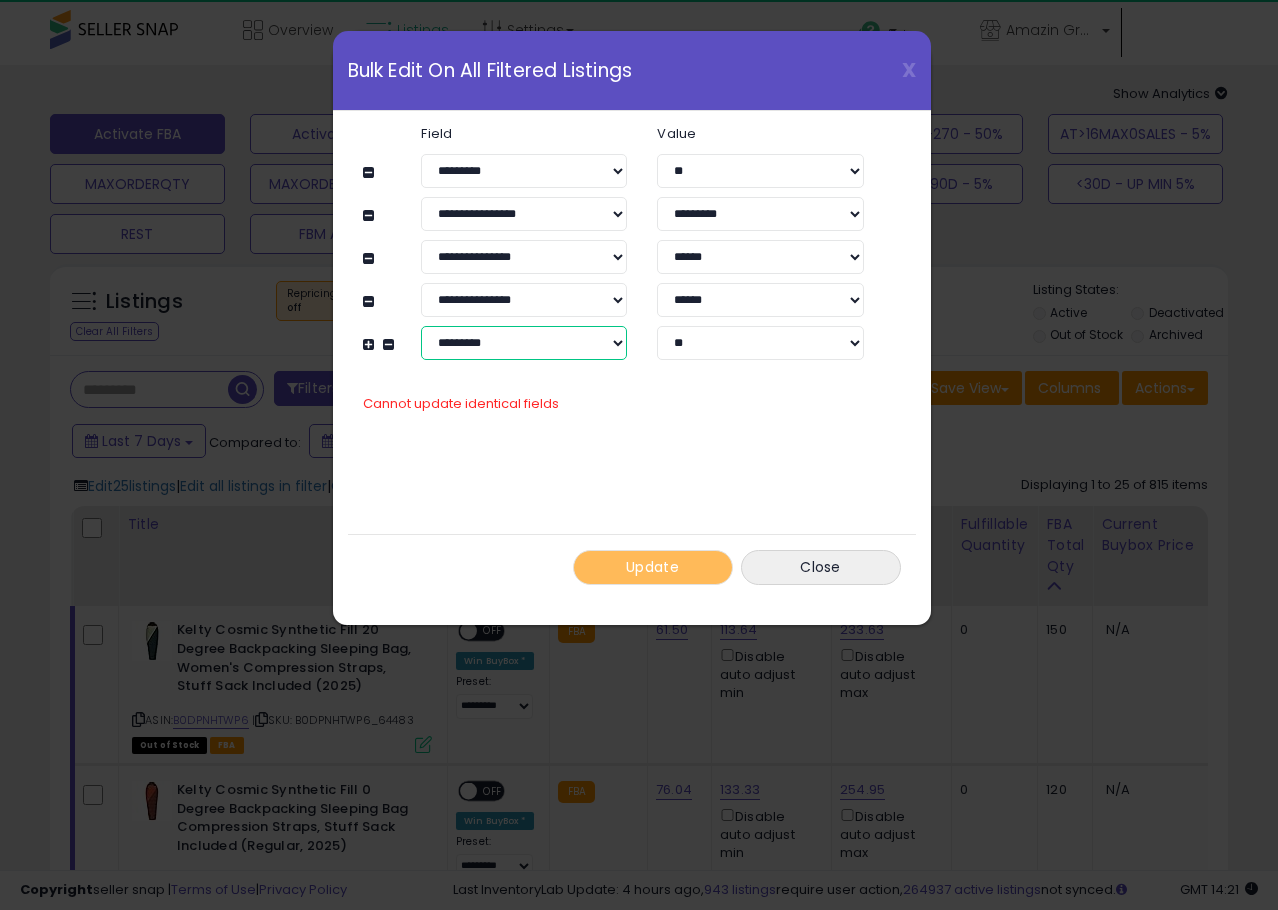 click on "**********" at bounding box center (524, 343) 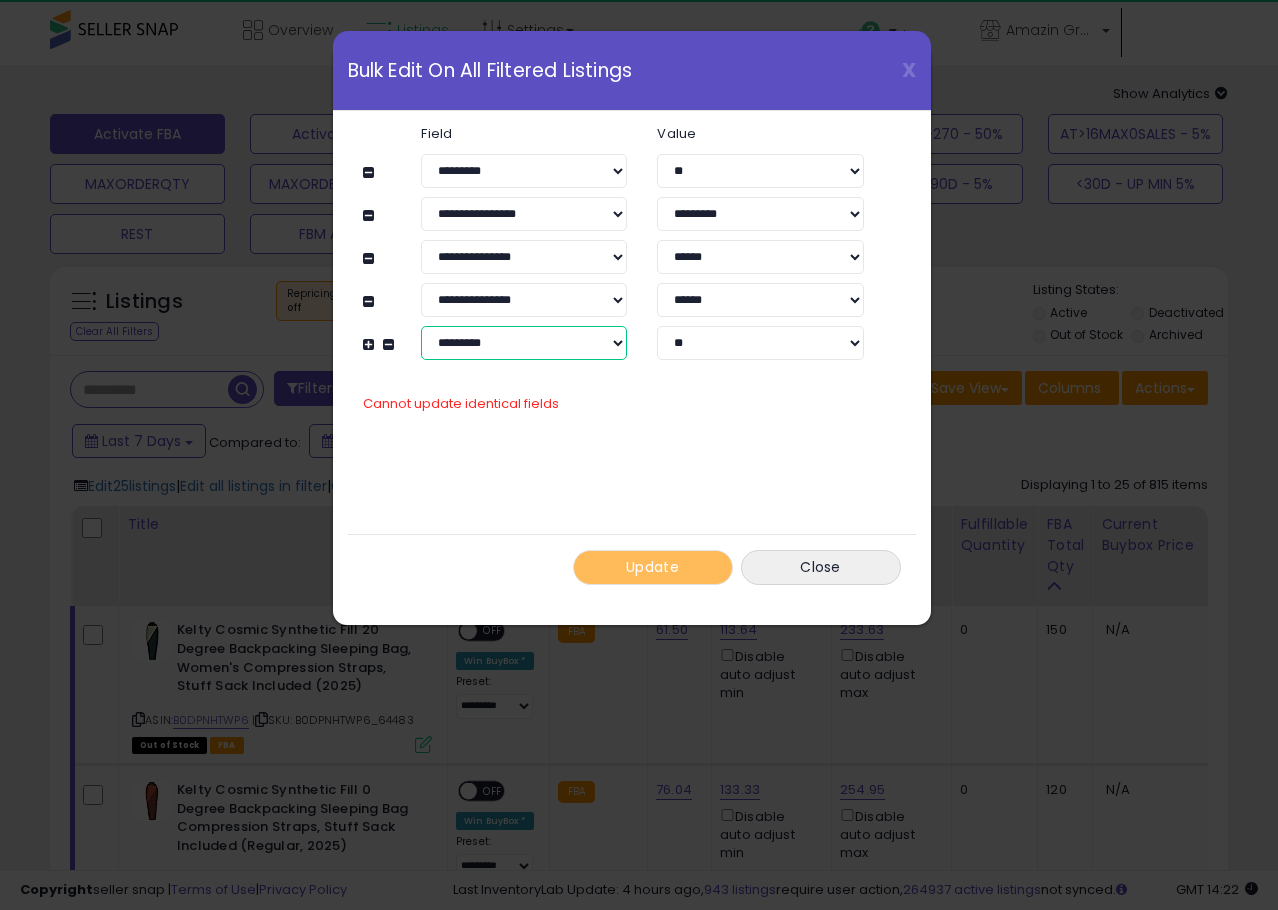 select on "**********" 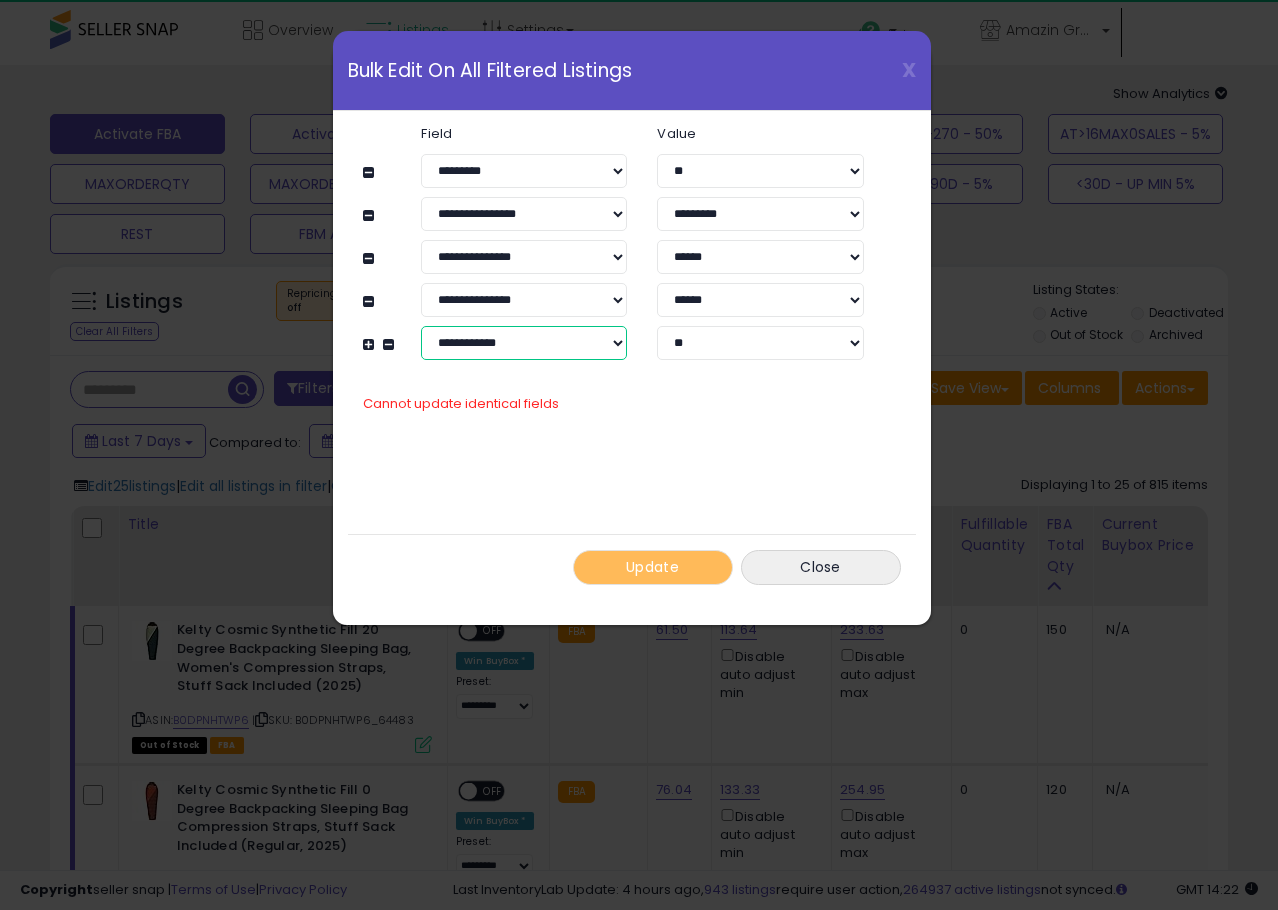 click on "**********" at bounding box center [524, 343] 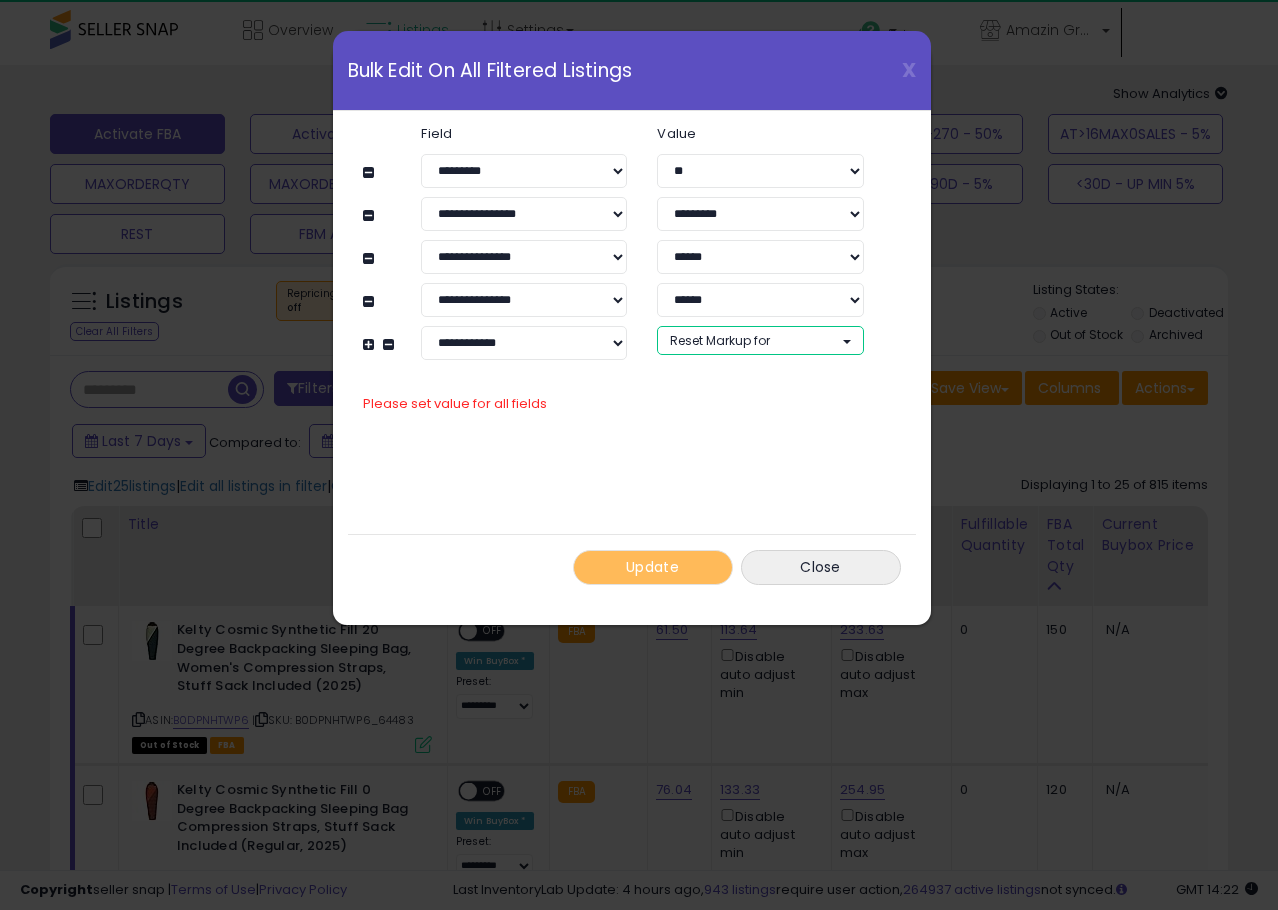 click on "Reset Markup for" at bounding box center (720, 340) 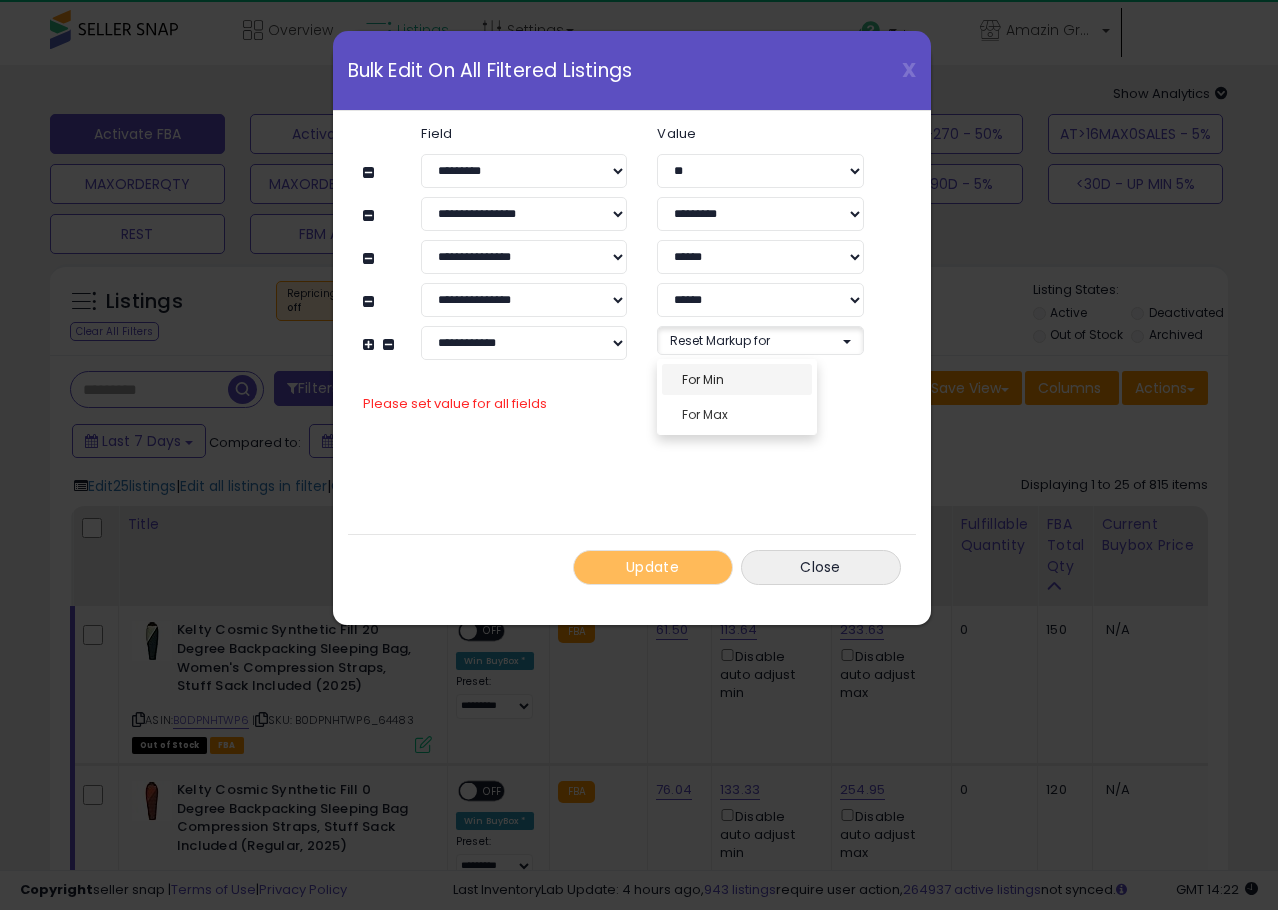 click on "For Min" at bounding box center [737, 379] 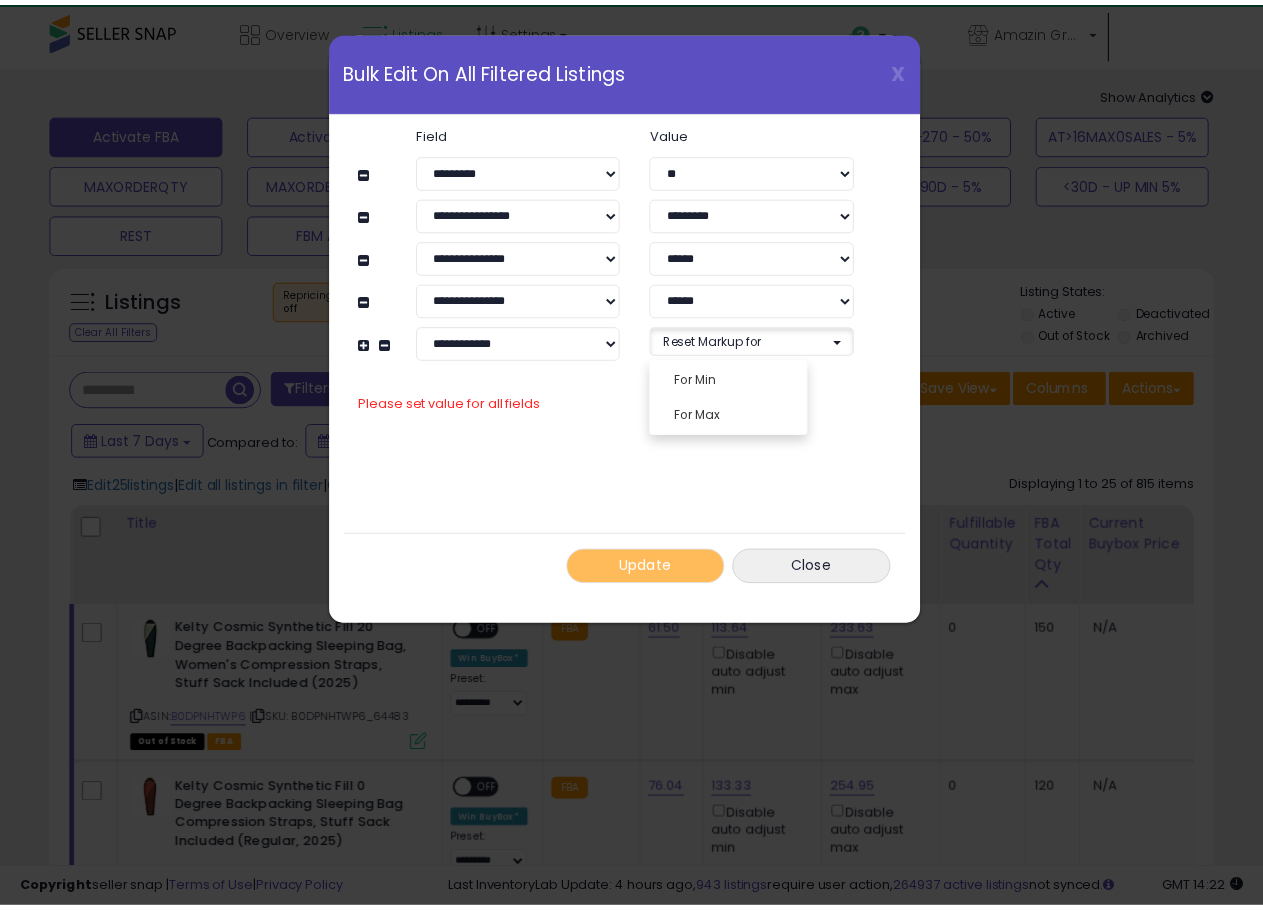 scroll, scrollTop: 16, scrollLeft: 0, axis: vertical 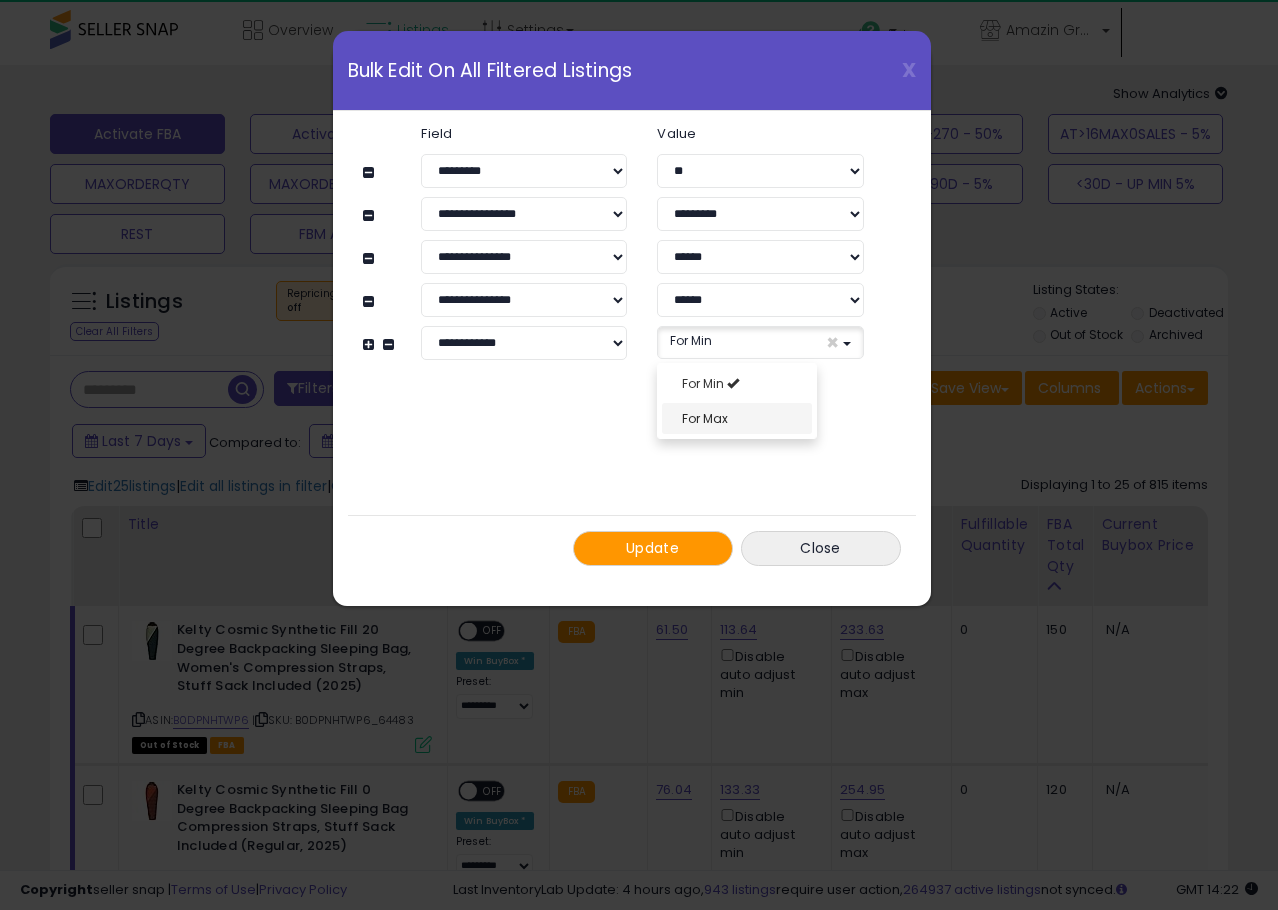 select on "***" 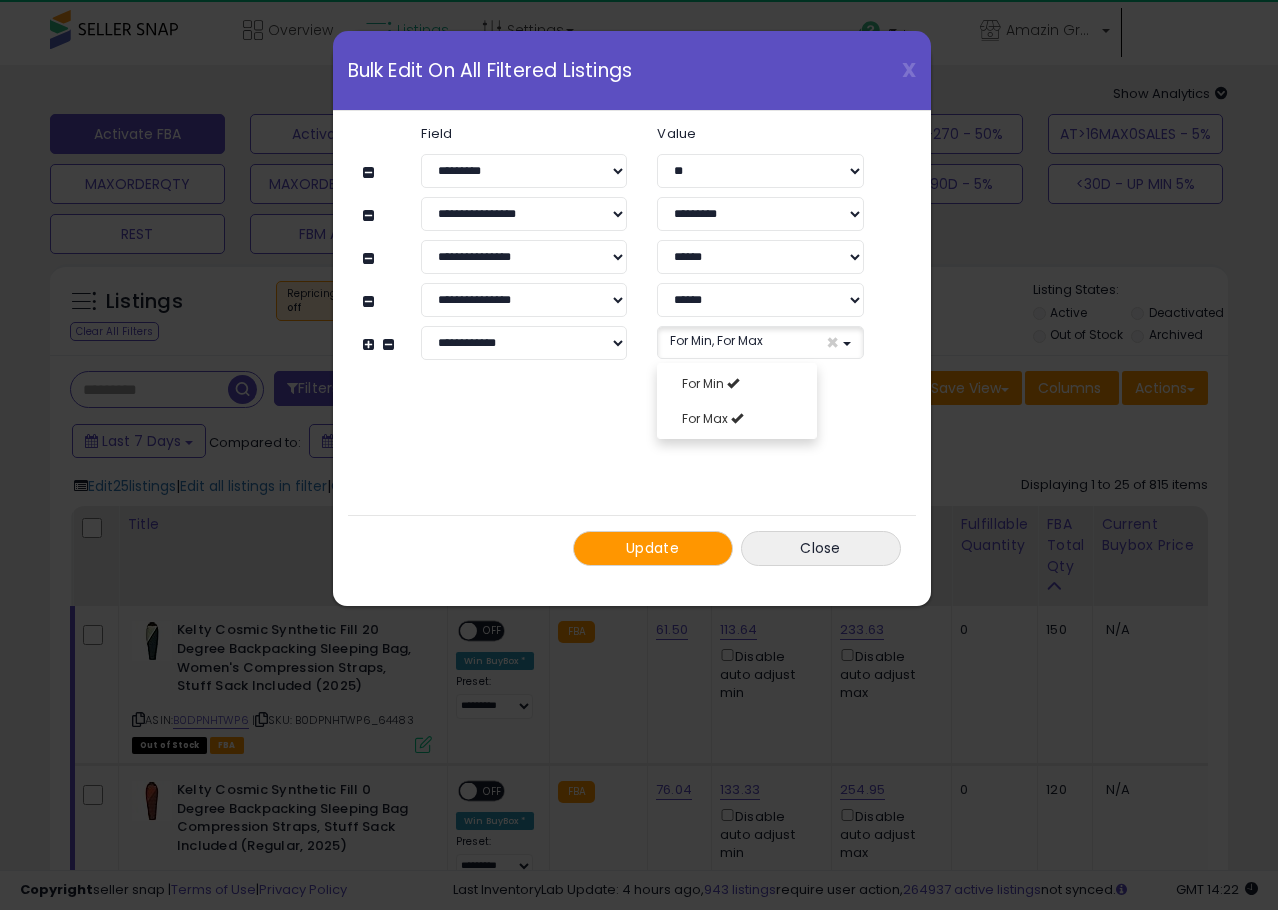 click on "**********" 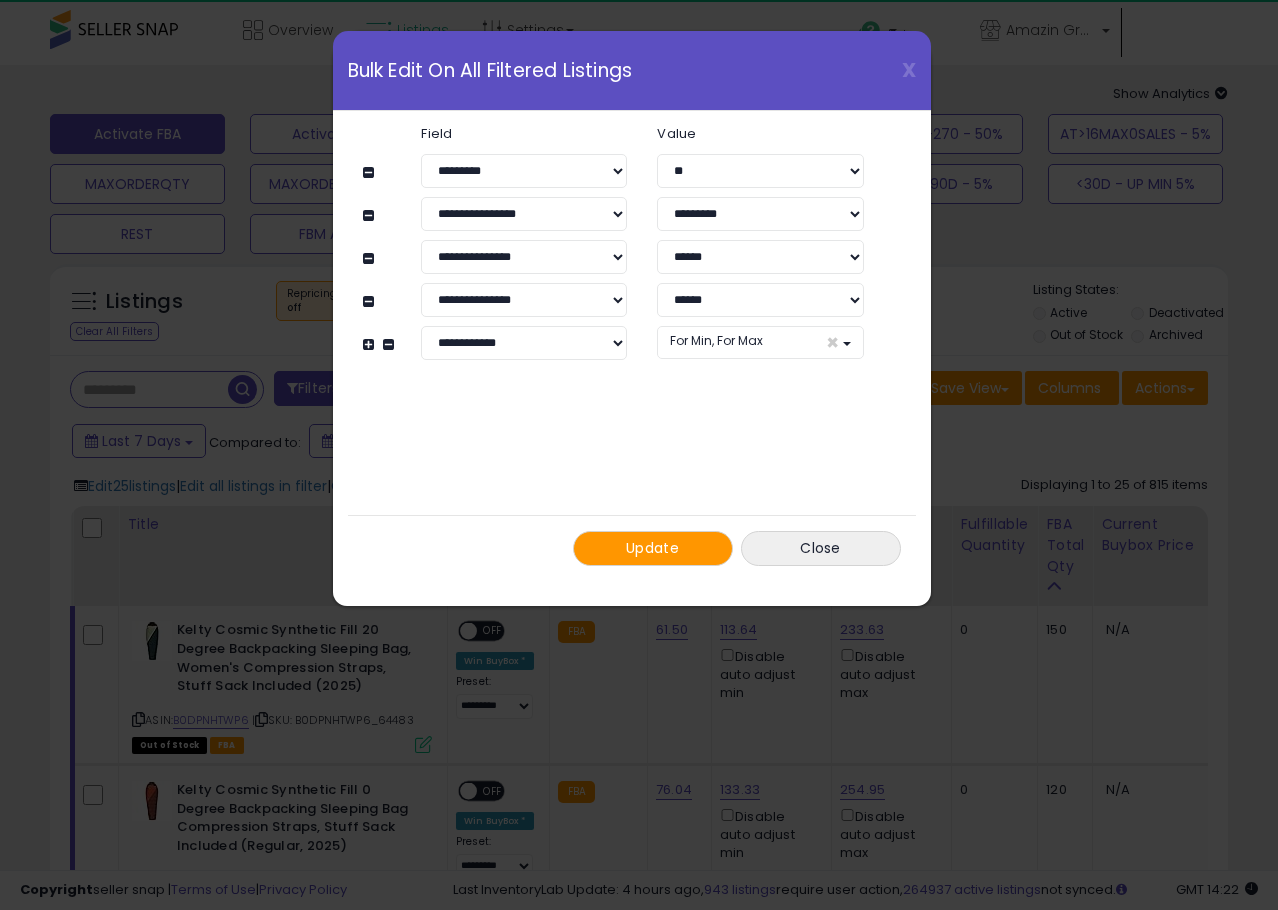 click on "Update" at bounding box center (653, 548) 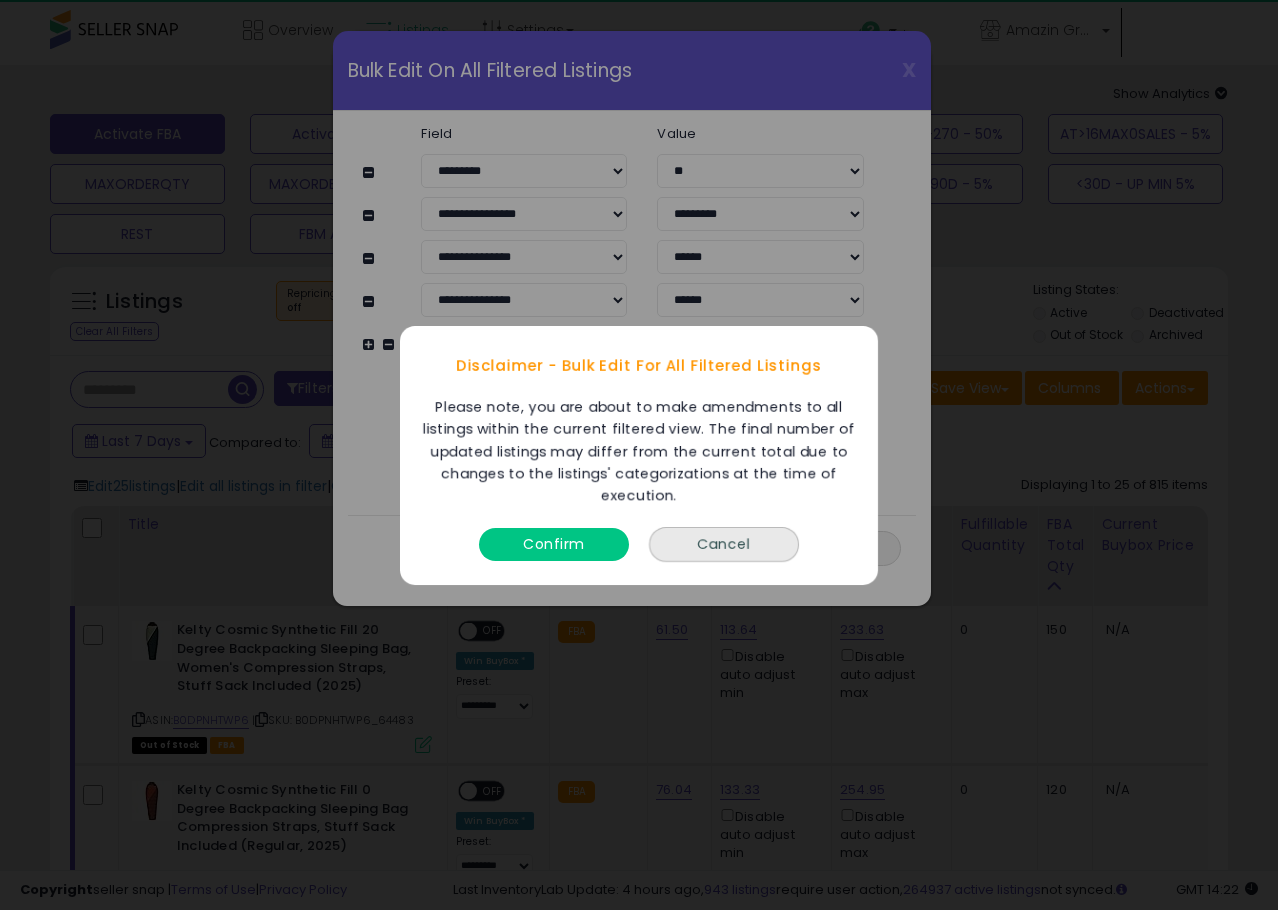 click on "Confirm" at bounding box center (554, 543) 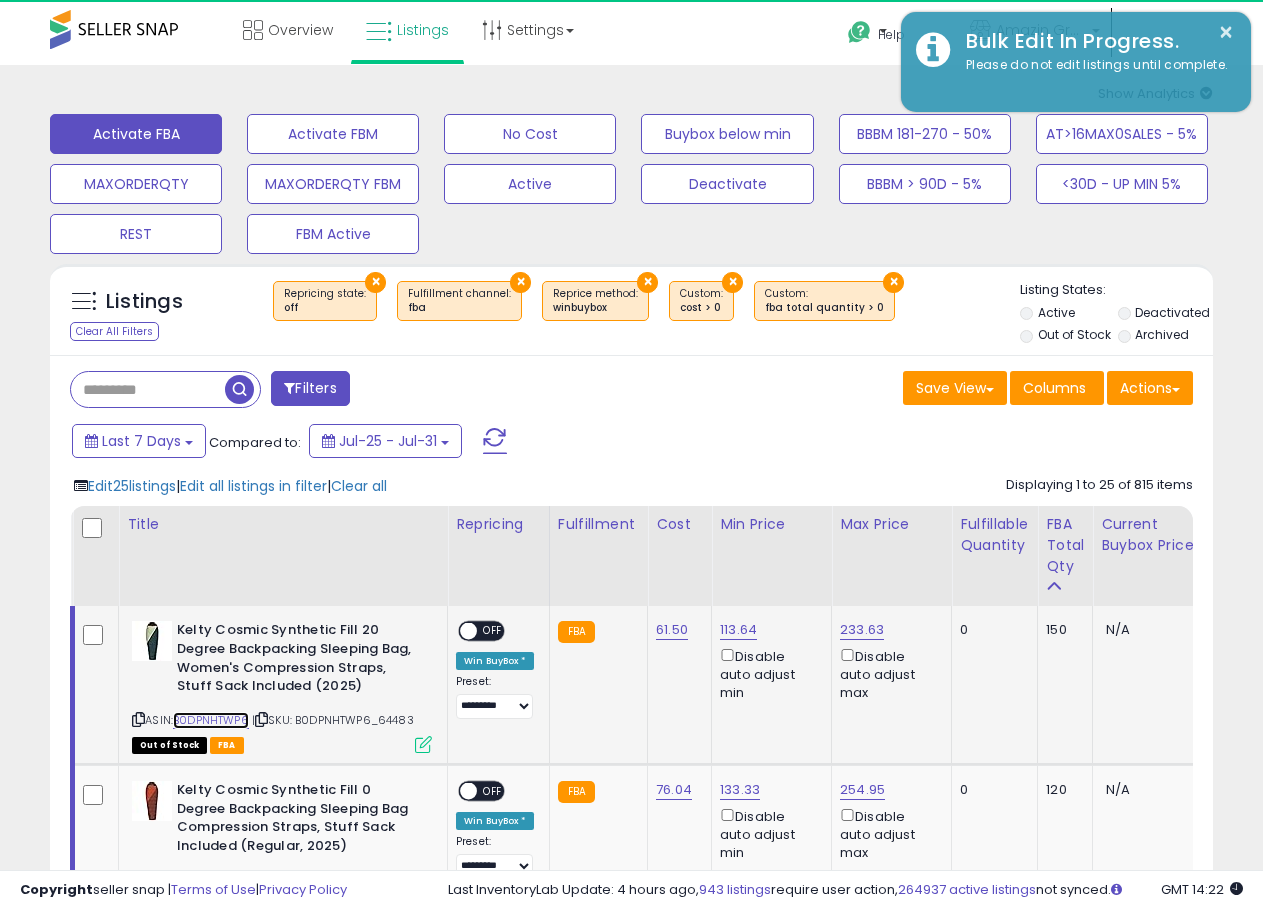 click on "B0DPNHTWP6" at bounding box center [211, 720] 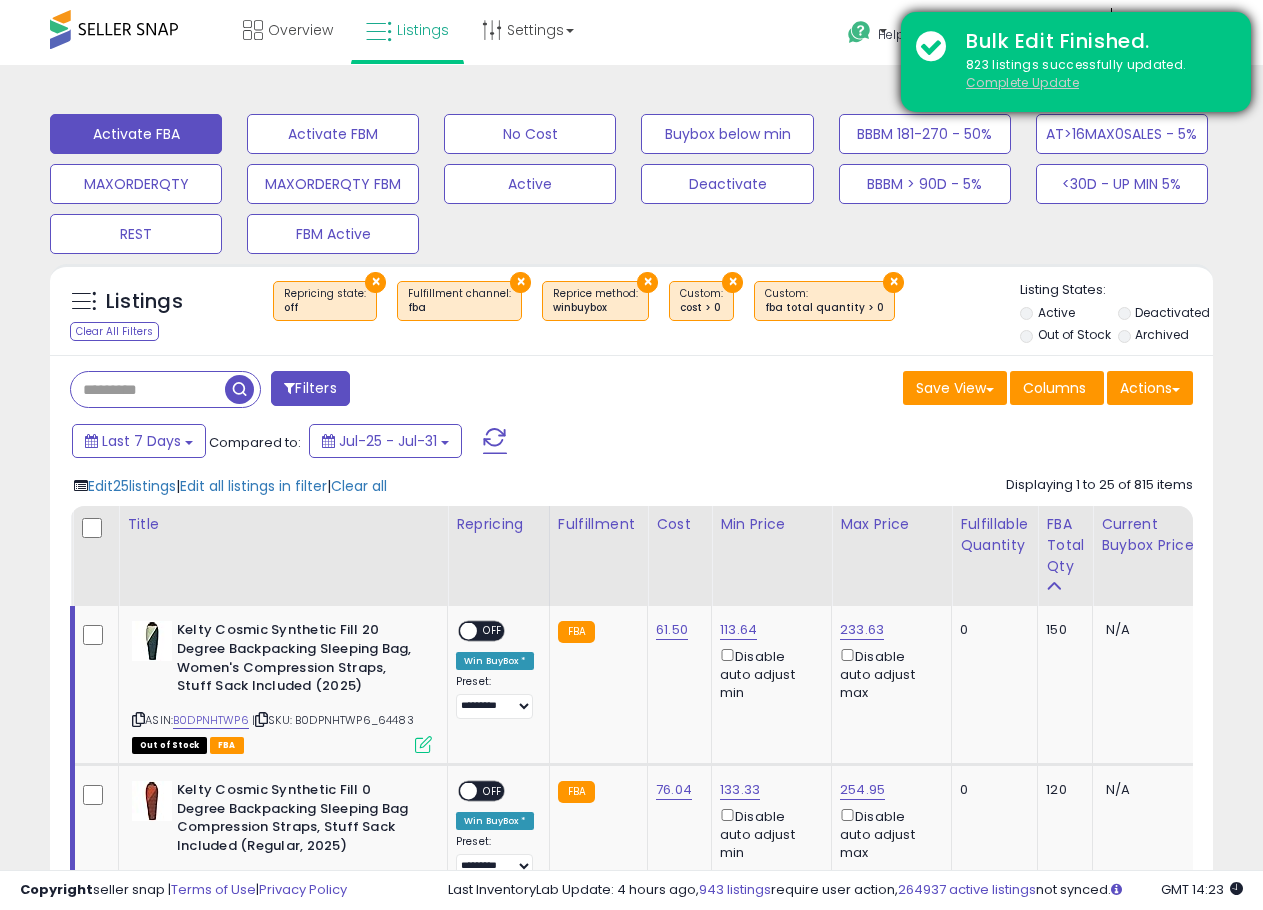 click on "Complete Update" at bounding box center [1022, 82] 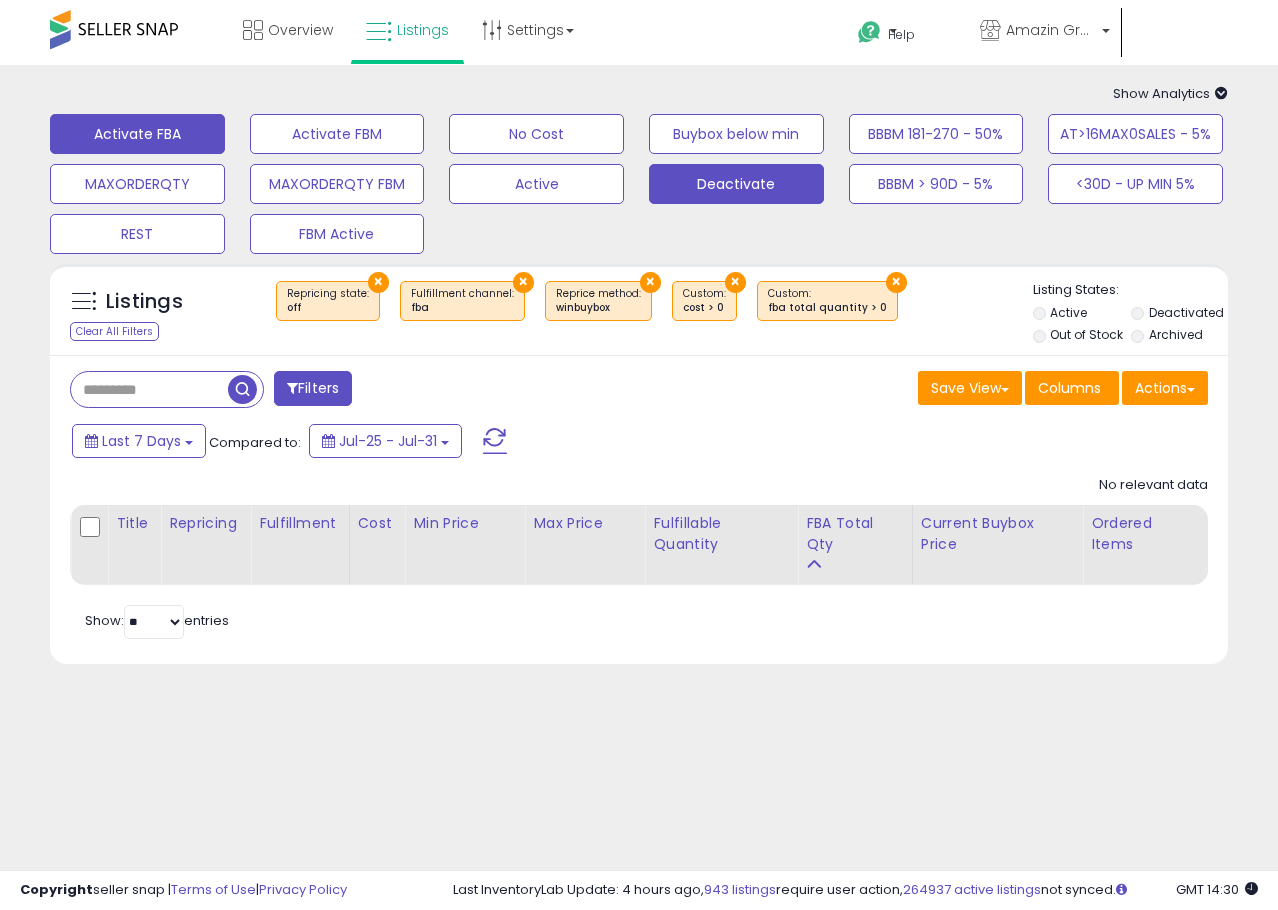 click on "Deactivate" at bounding box center (337, 134) 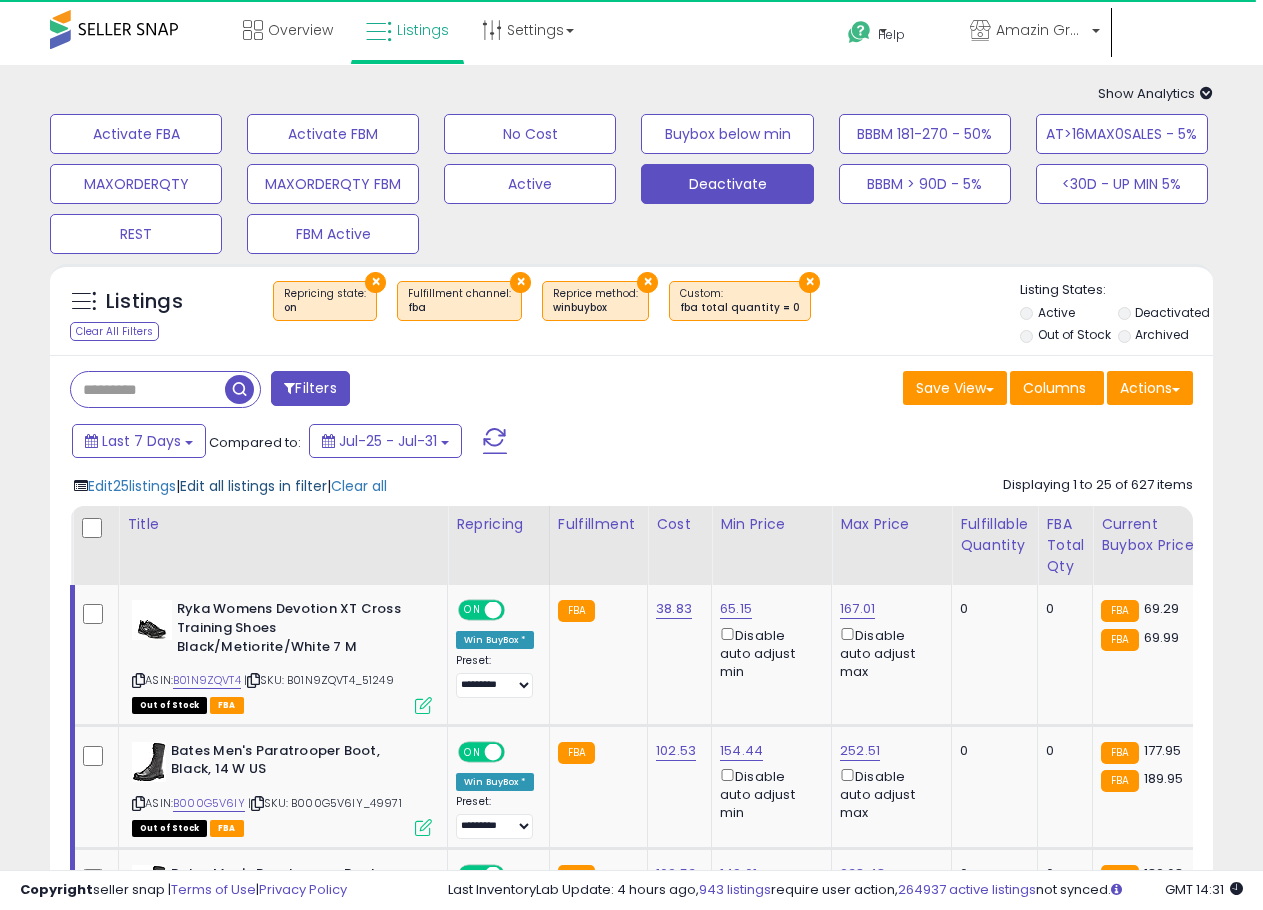 click on "Edit all listings in filter" at bounding box center [253, 486] 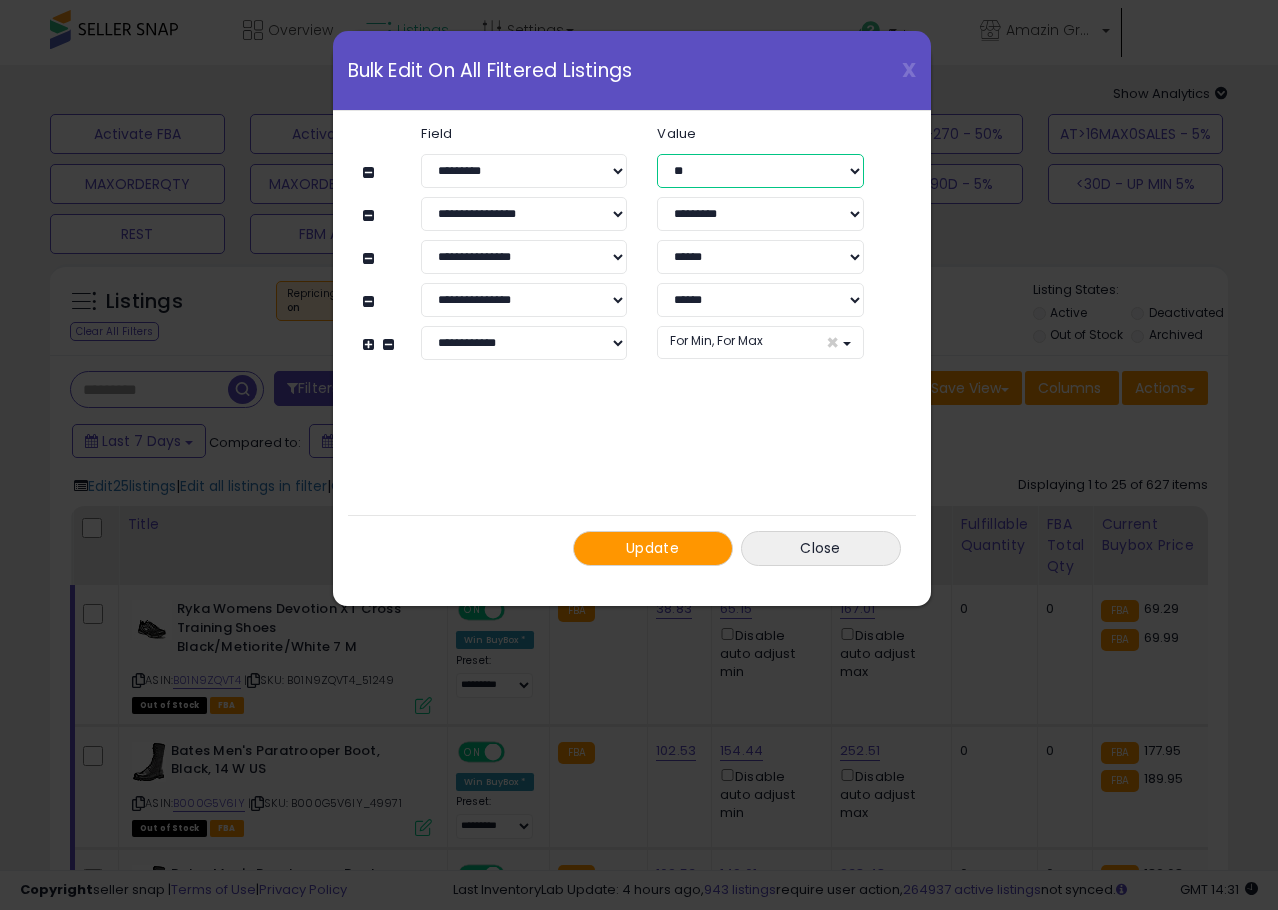 click on "**
***" at bounding box center (760, 171) 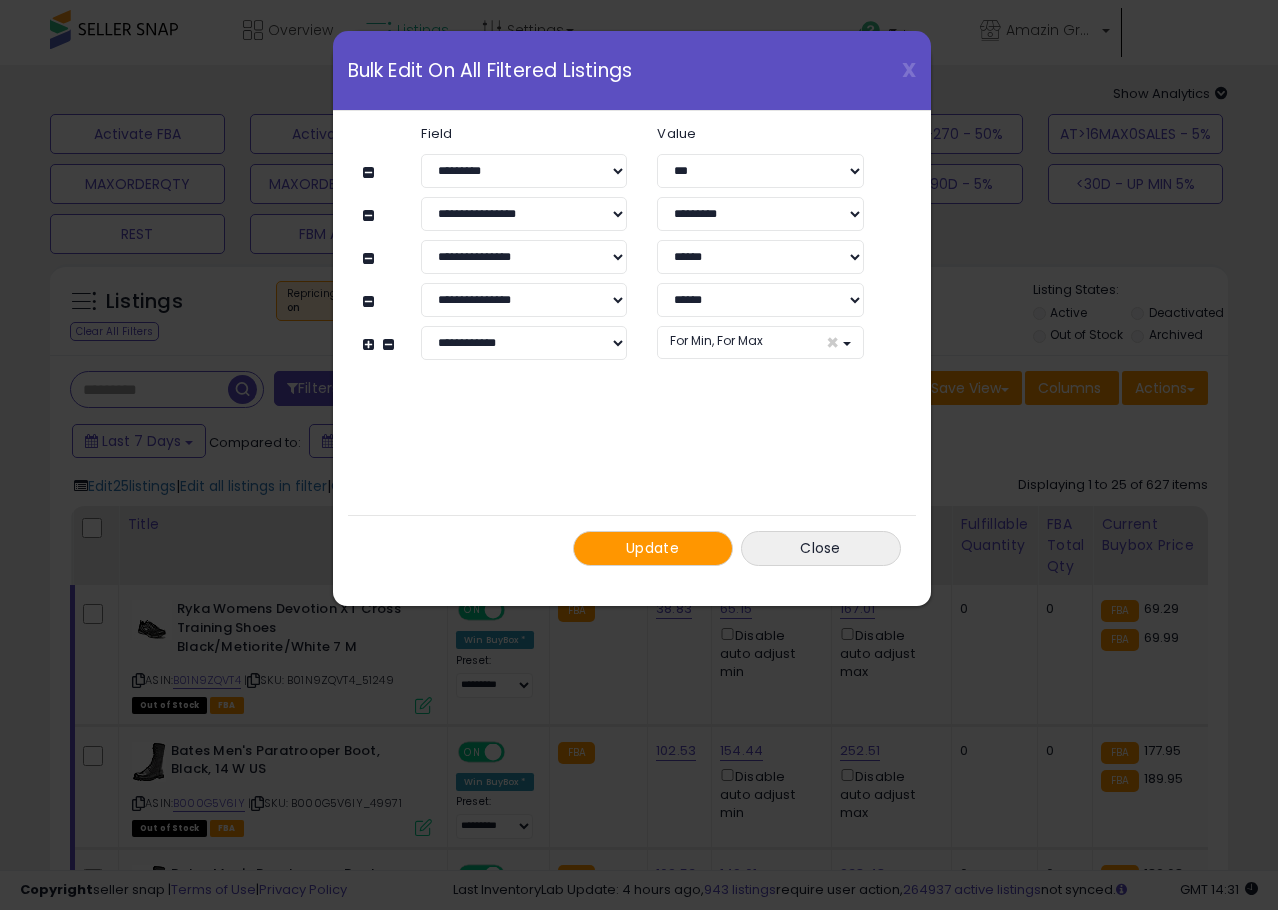 click on "**********" at bounding box center [632, 346] 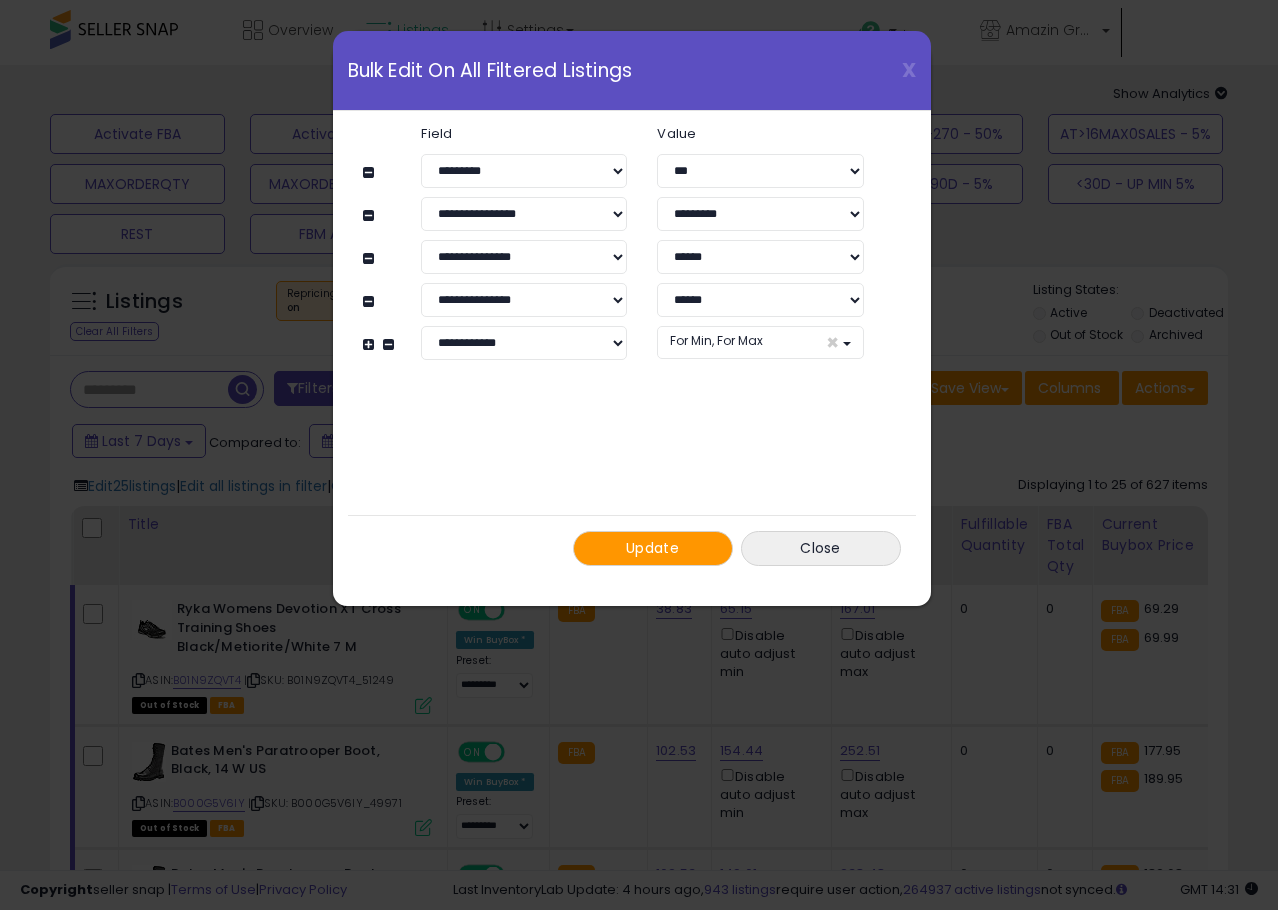 click on "Update" at bounding box center (652, 548) 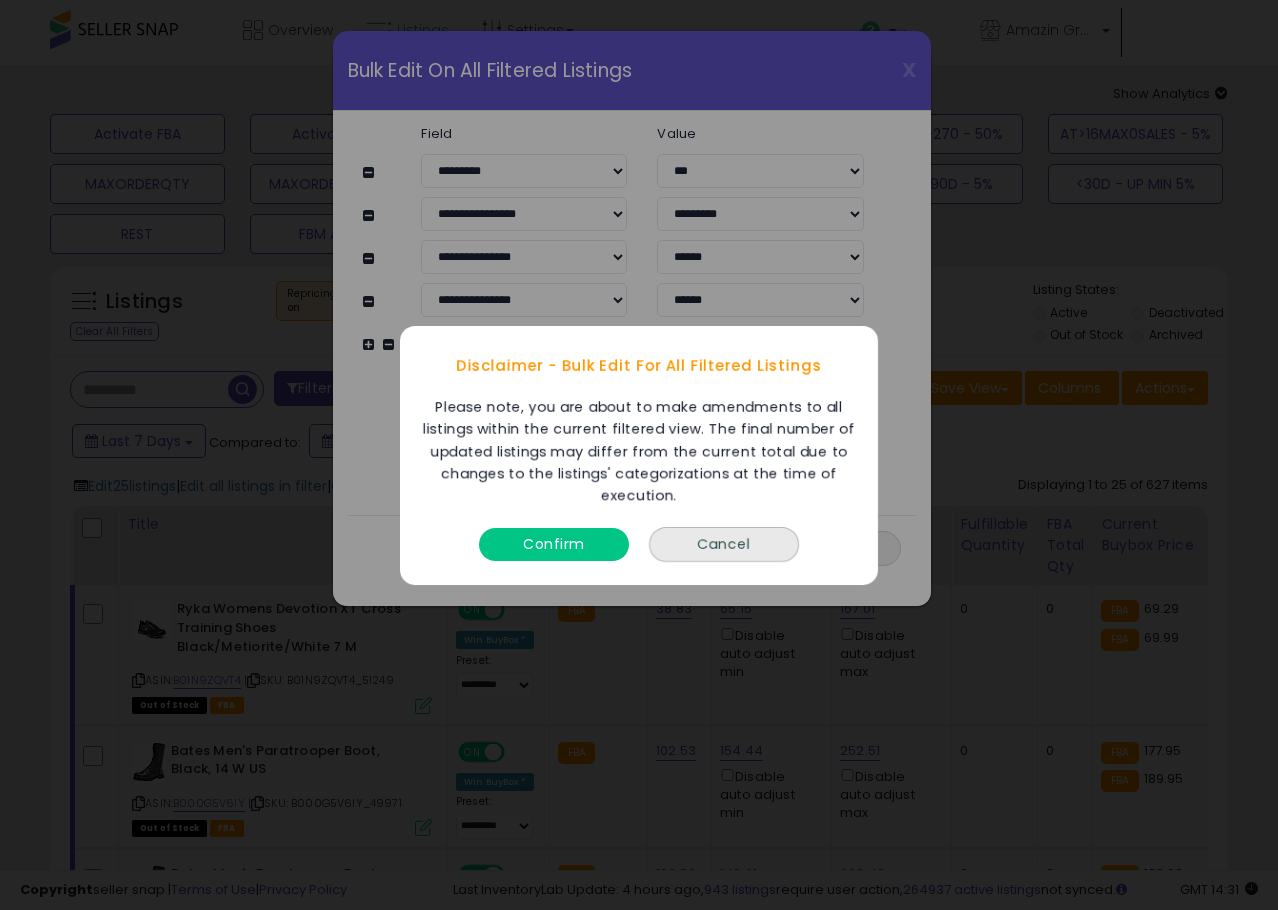 click on "Confirm" at bounding box center [554, 543] 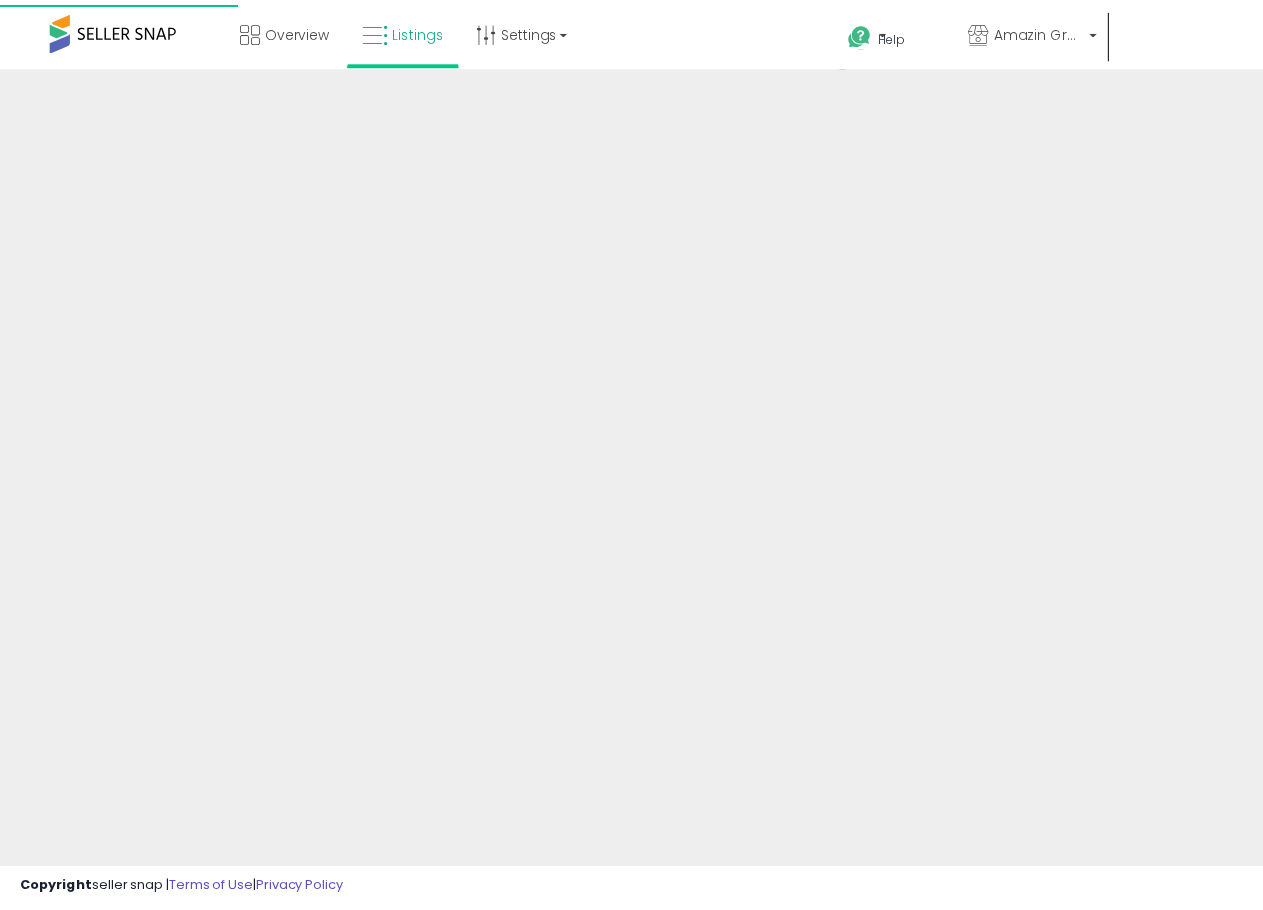scroll, scrollTop: 0, scrollLeft: 0, axis: both 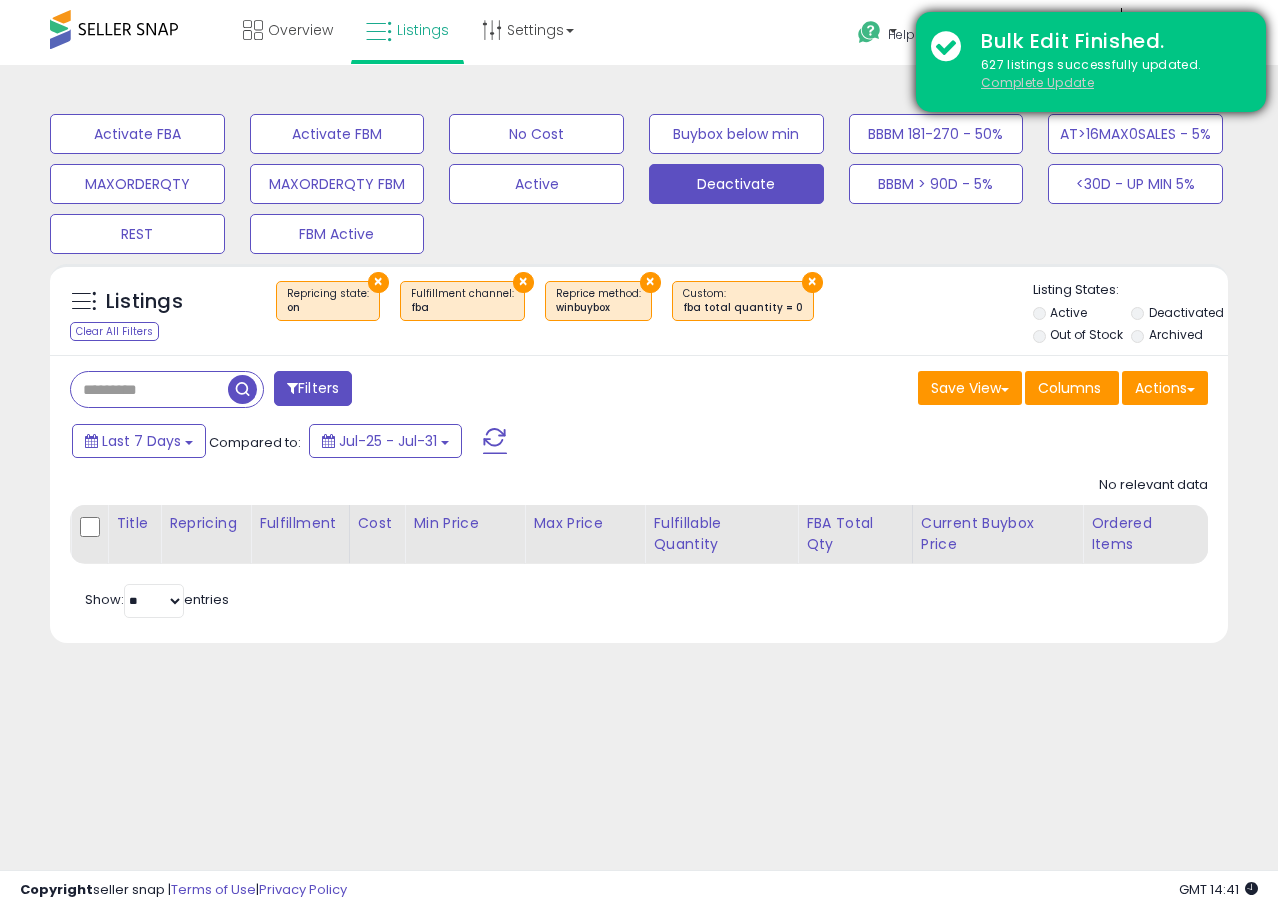 click on "Complete Update" at bounding box center [1037, 82] 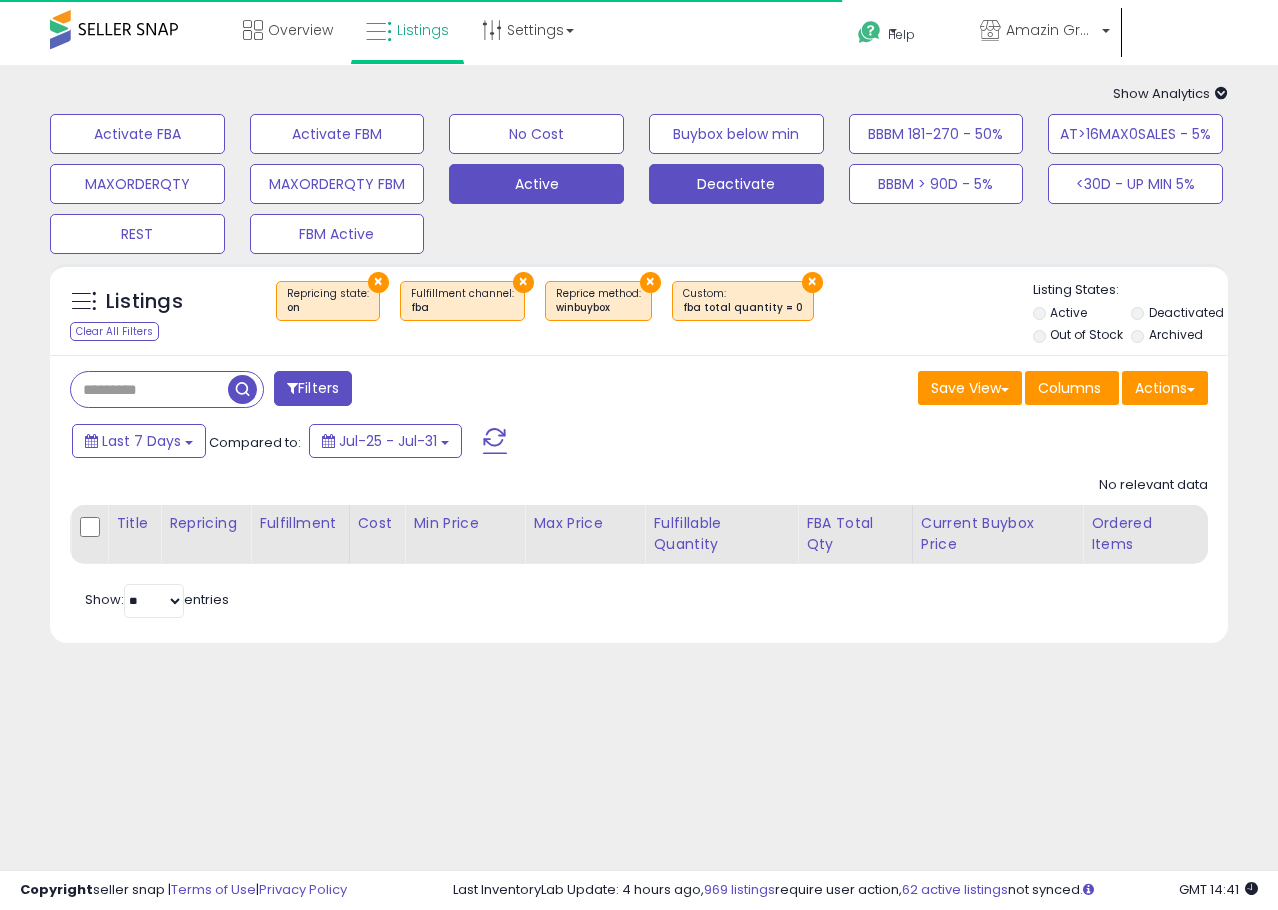 click on "Active" at bounding box center (137, 134) 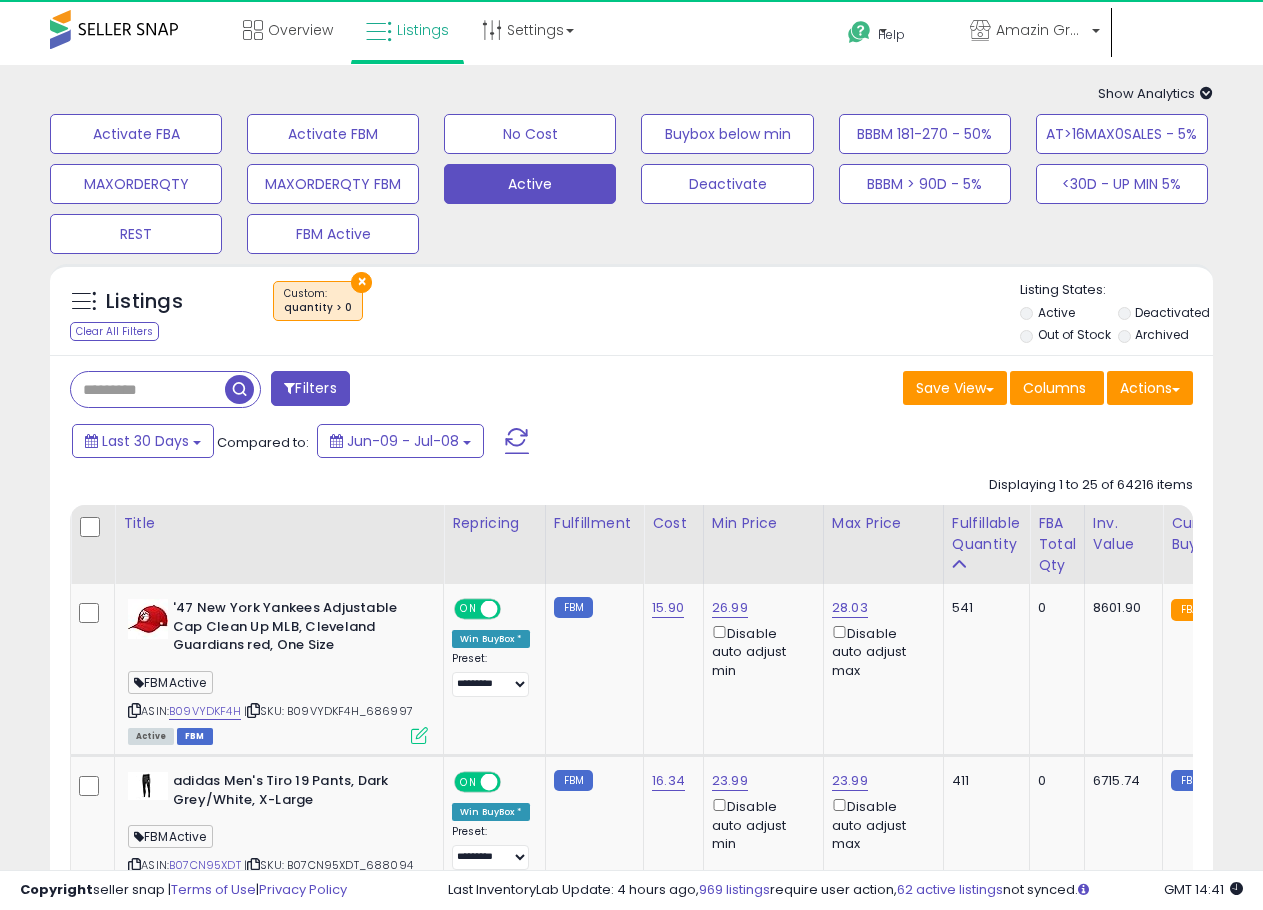 click at bounding box center [148, 389] 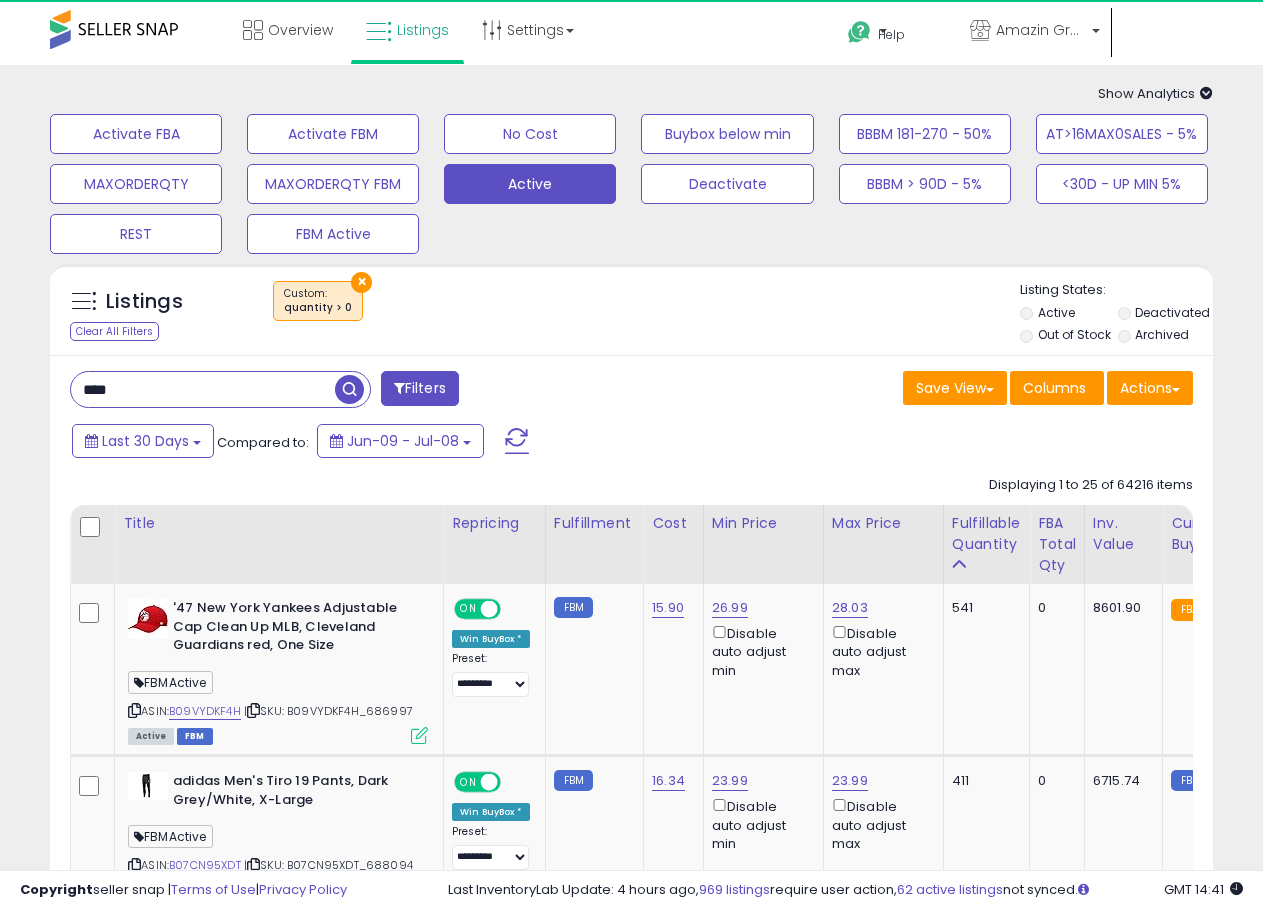type on "****" 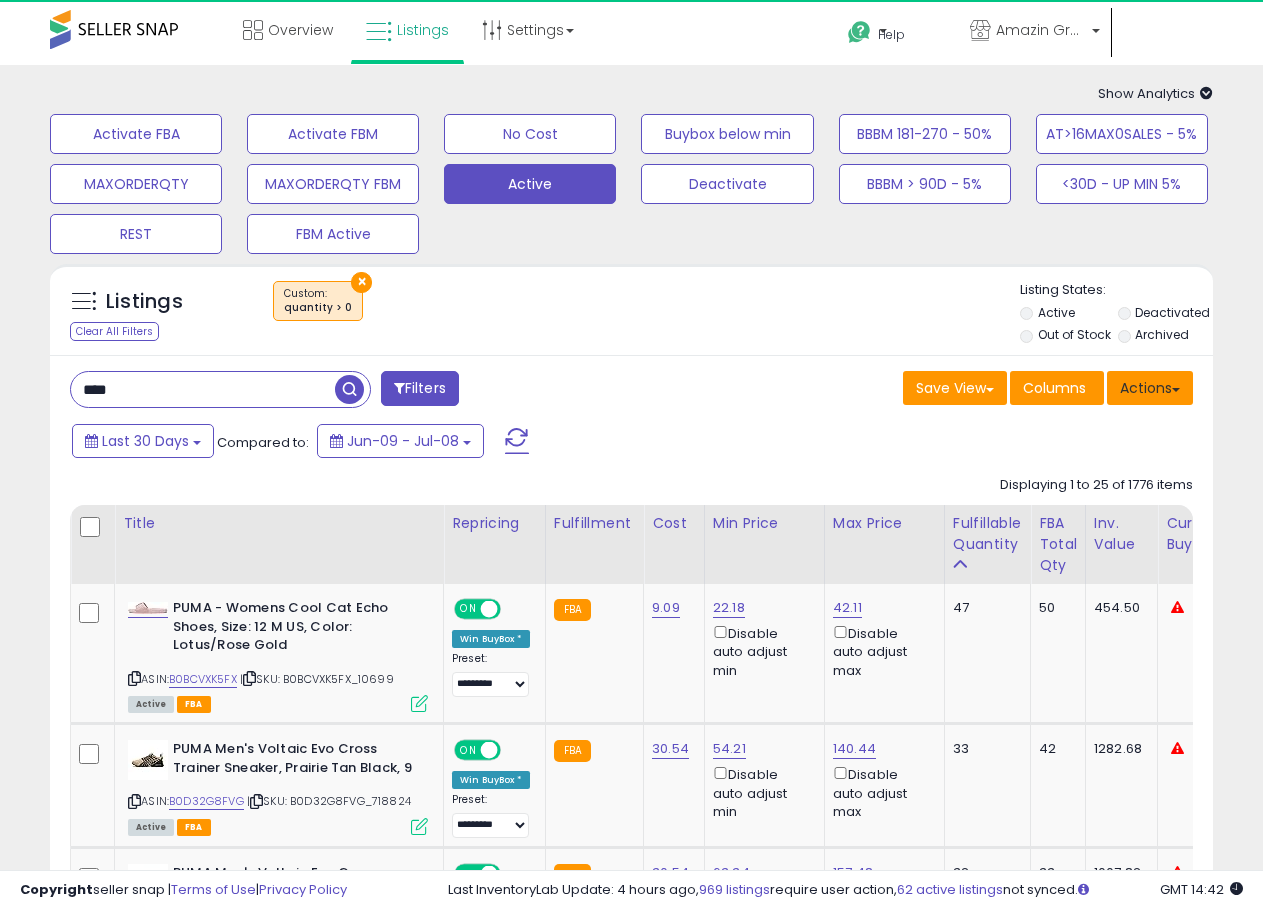 click on "Actions" at bounding box center [1150, 388] 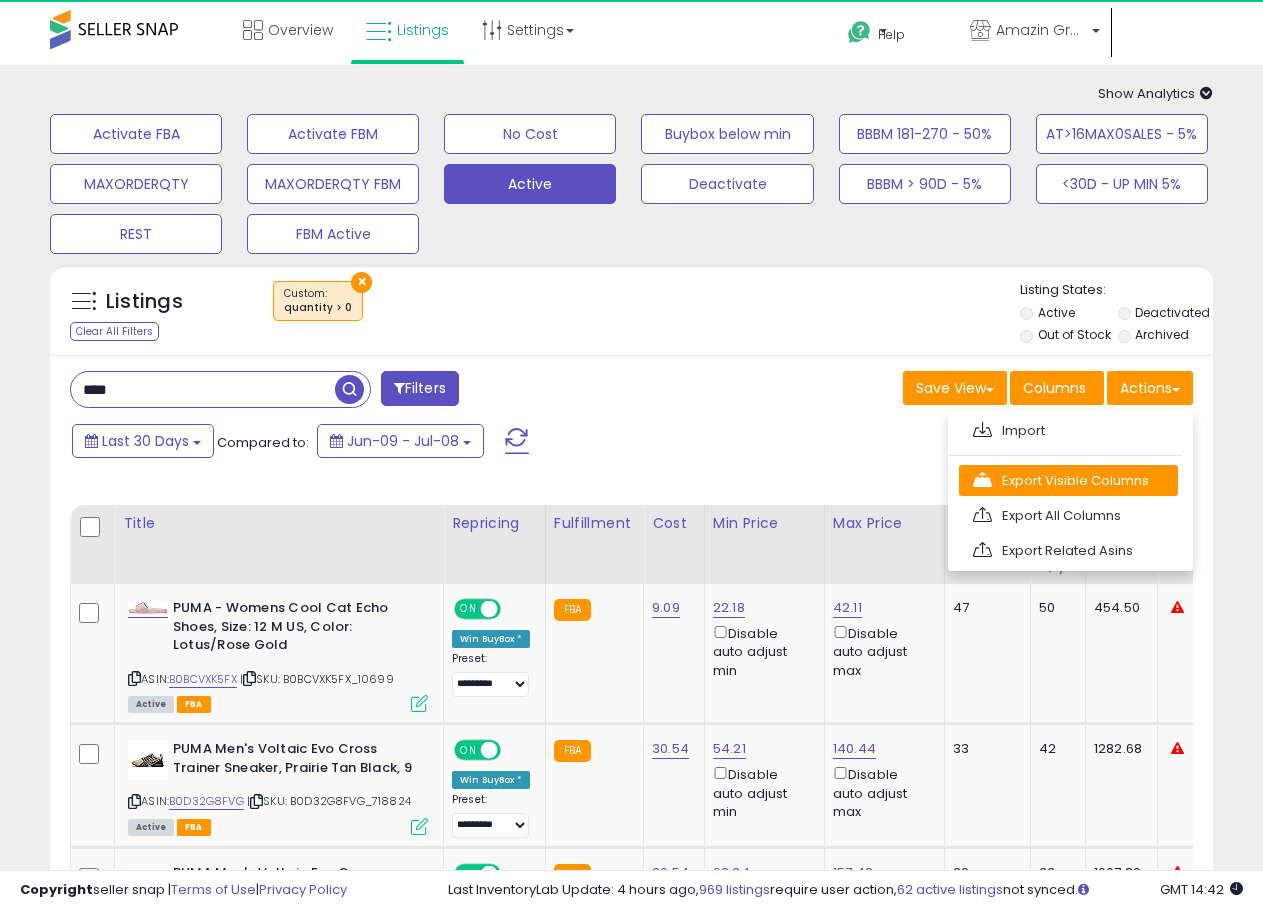 click on "Export Visible Columns" at bounding box center (1068, 480) 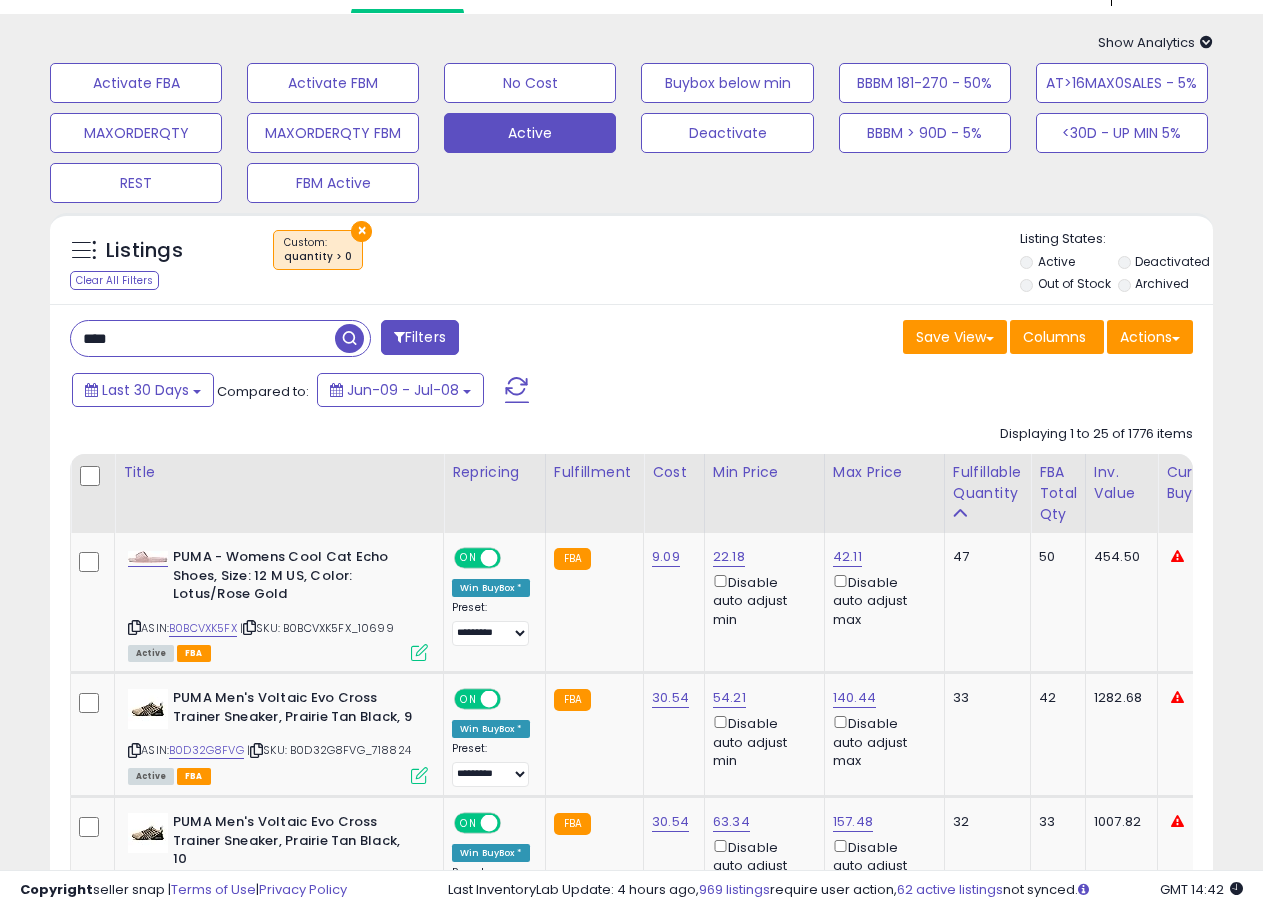 scroll, scrollTop: 0, scrollLeft: 0, axis: both 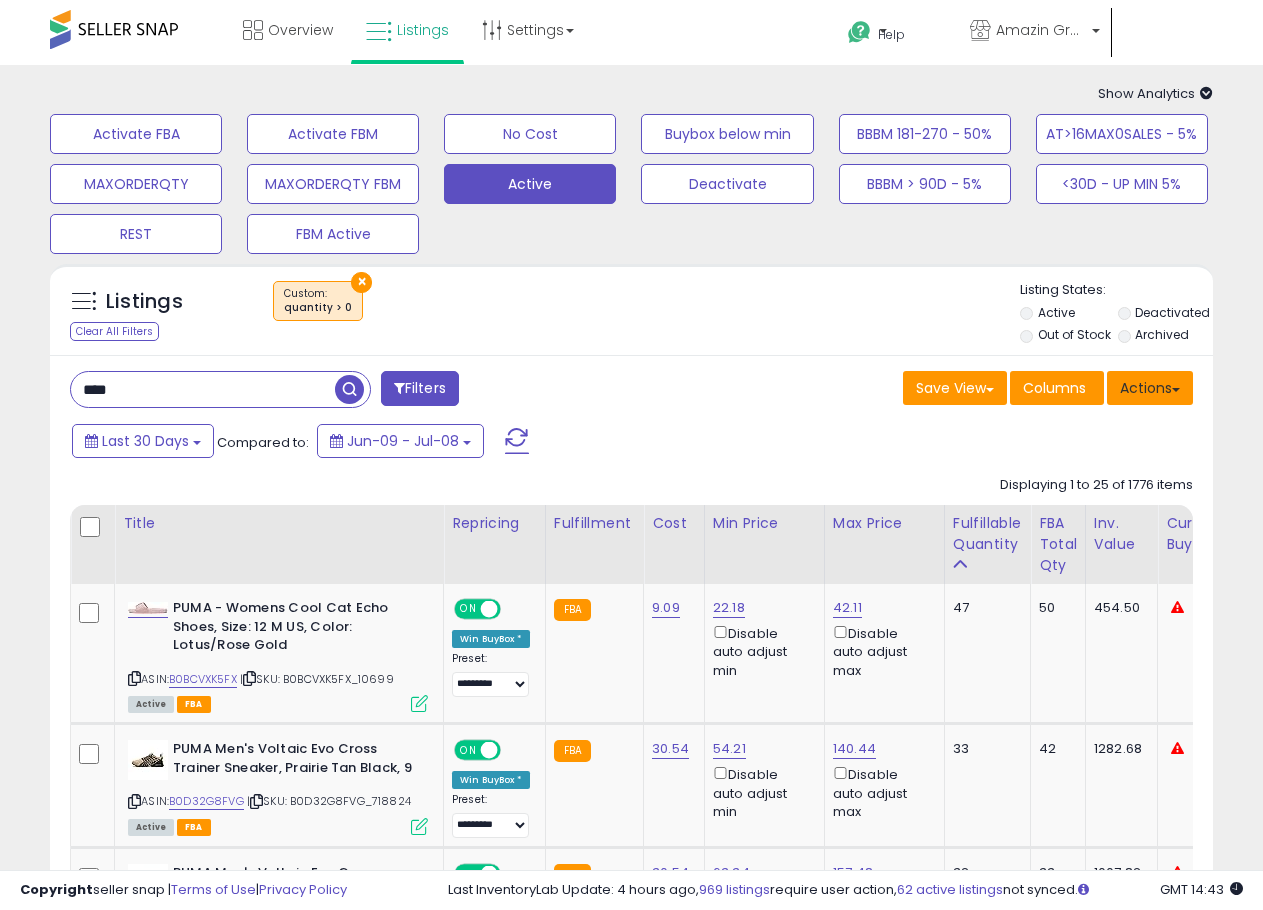 click on "Actions" at bounding box center [1150, 388] 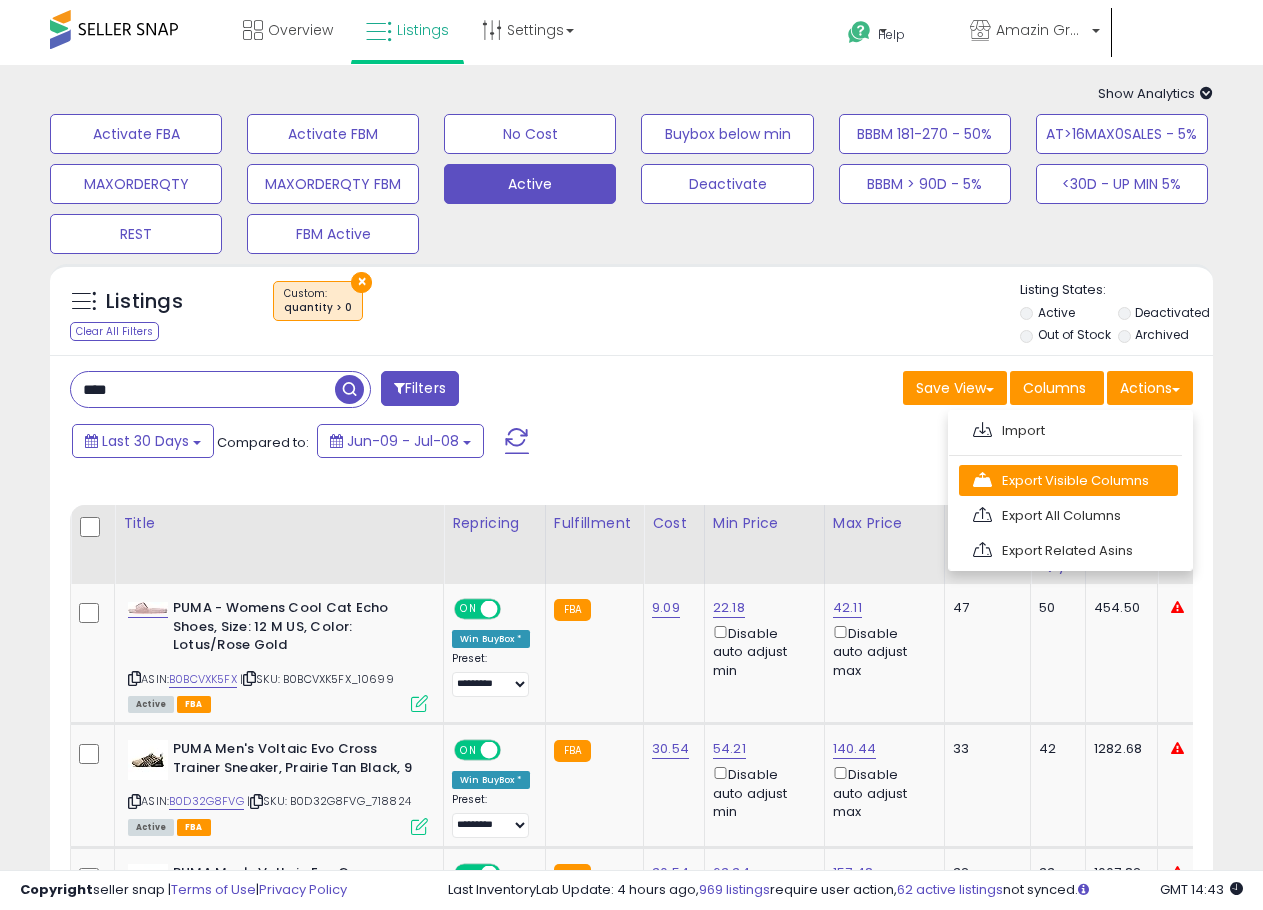 click on "Export Visible Columns" at bounding box center (1068, 480) 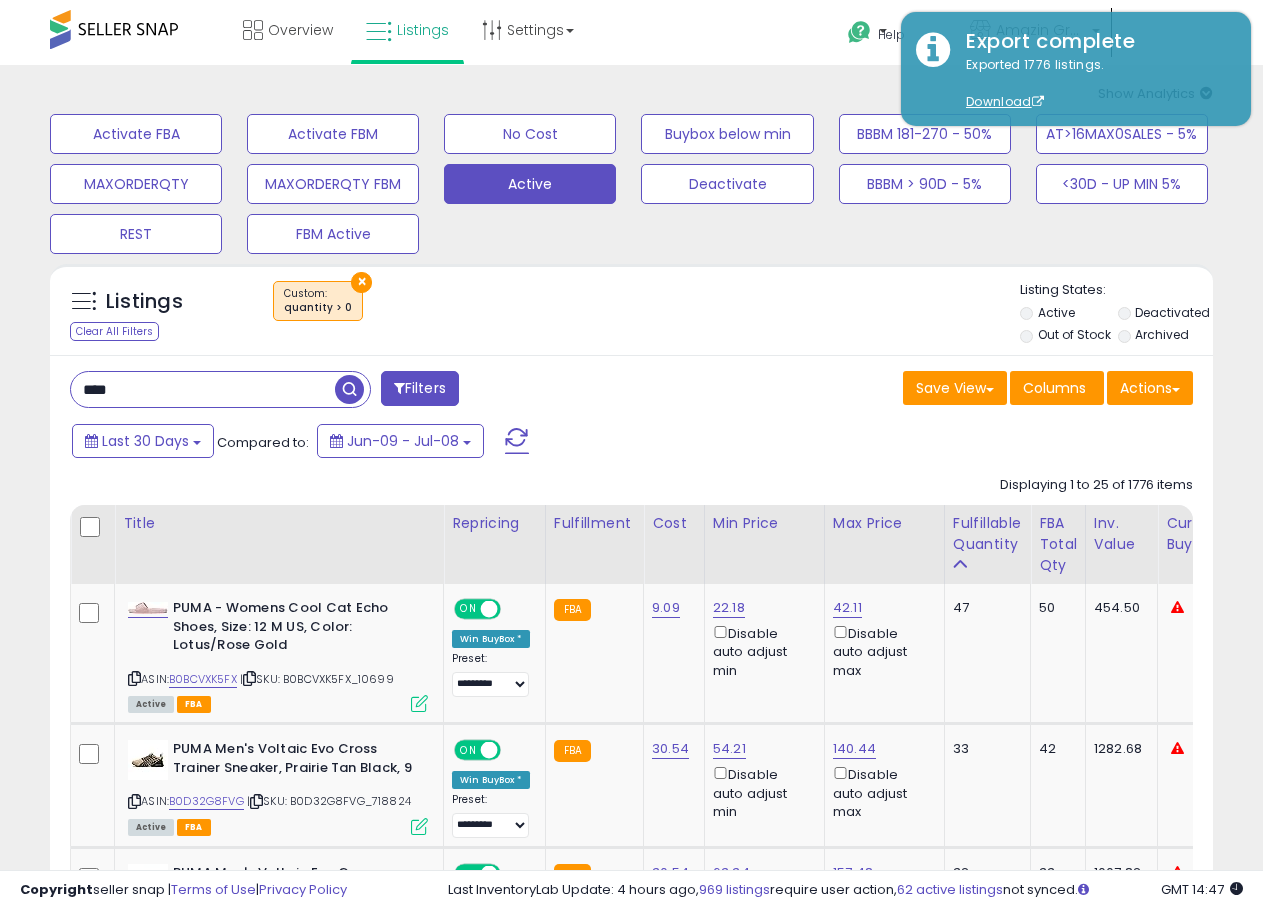 click on "Last 30 Days
Compared to:
Jun-09 - Jul-08" at bounding box center (488, 443) 